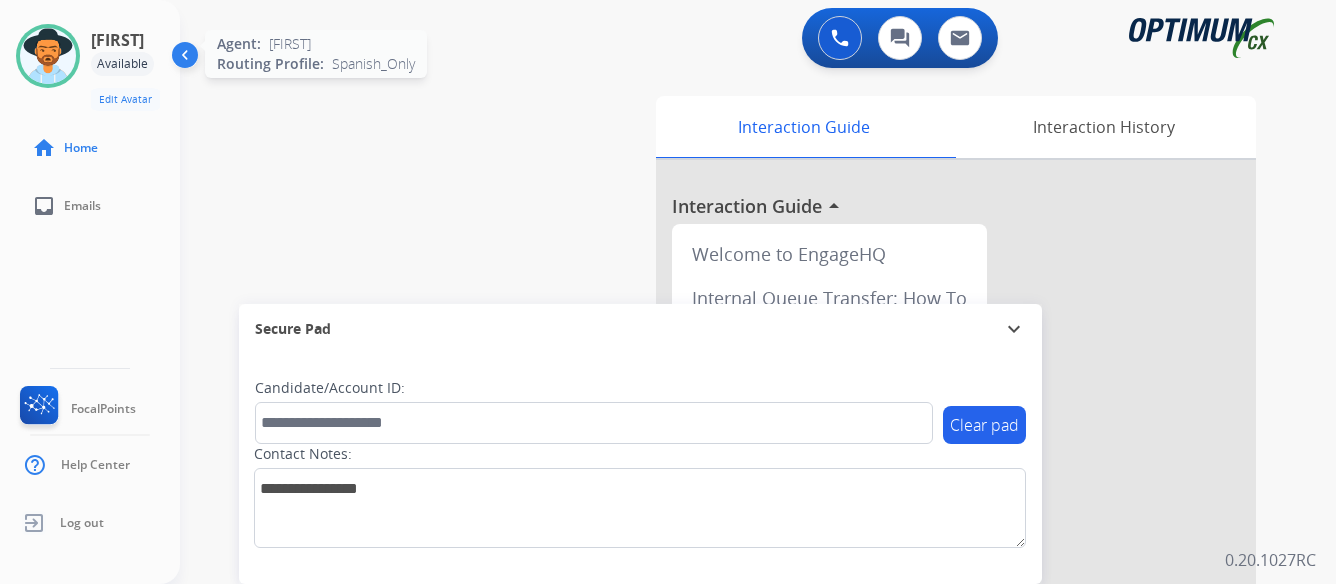 scroll, scrollTop: 0, scrollLeft: 0, axis: both 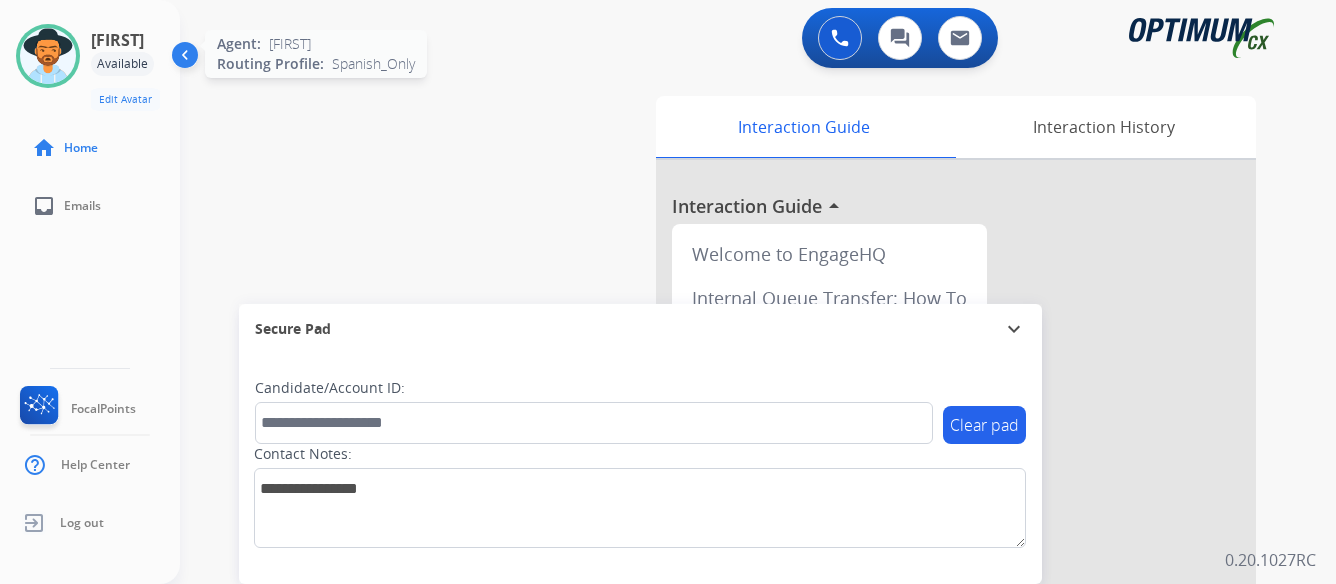 click at bounding box center (48, 56) 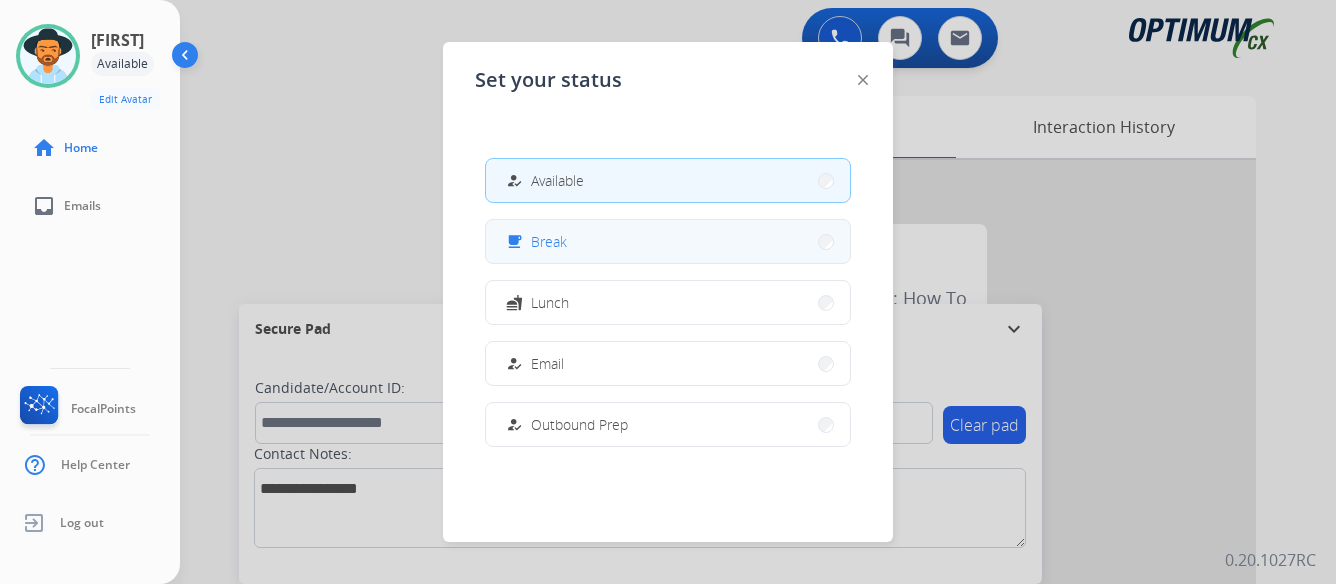 click on "free_breakfast Break" at bounding box center [668, 241] 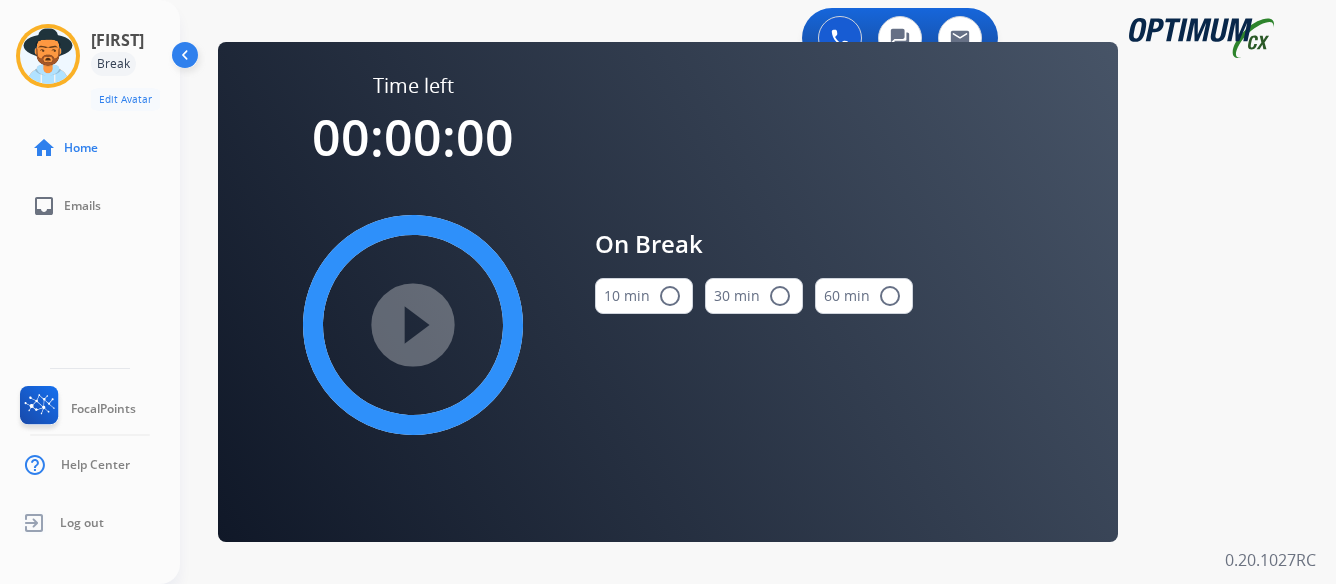 click on "radio_button_unchecked" at bounding box center [670, 296] 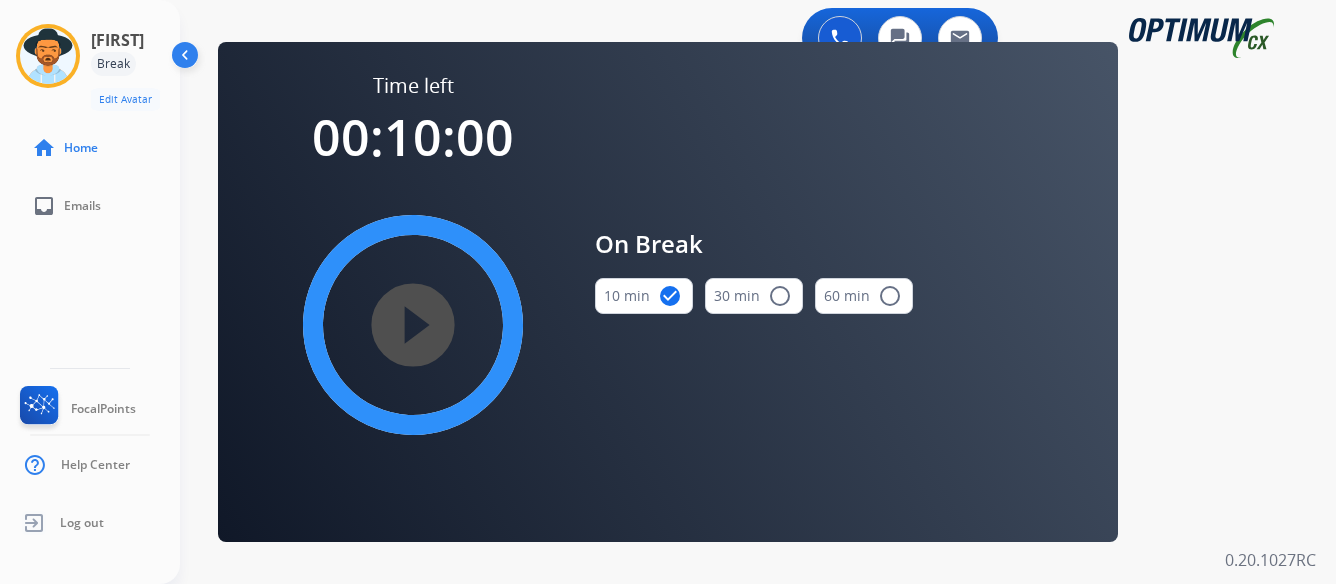 click on "play_circle_filled" at bounding box center [413, 325] 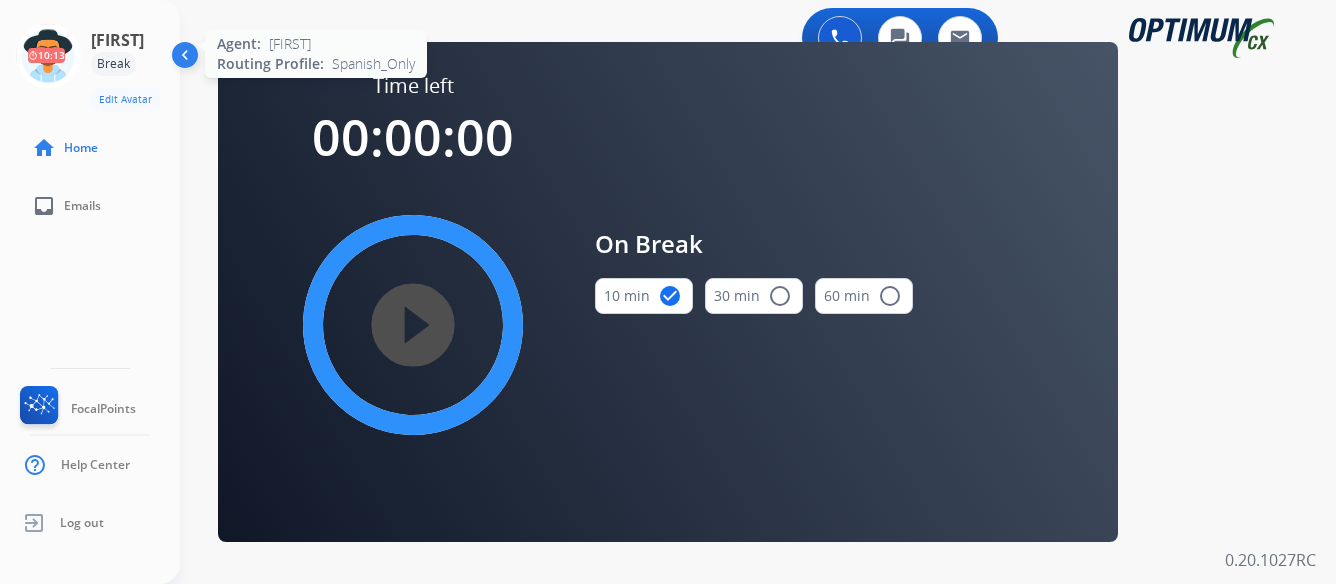 click 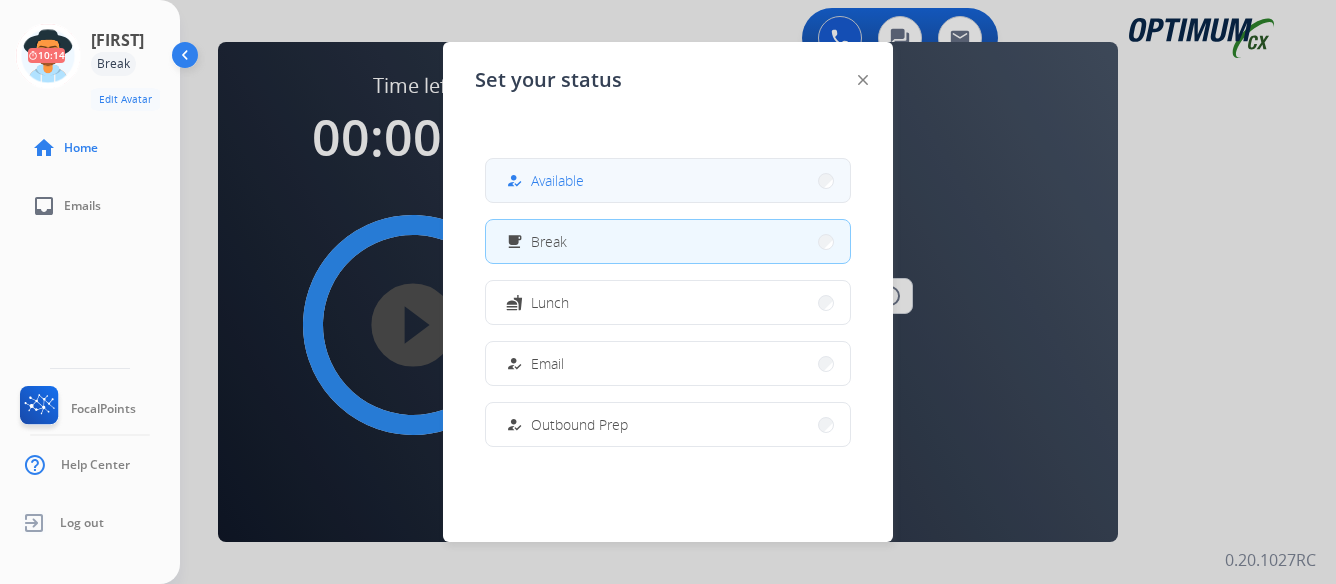 click on "how_to_reg Available" at bounding box center [668, 180] 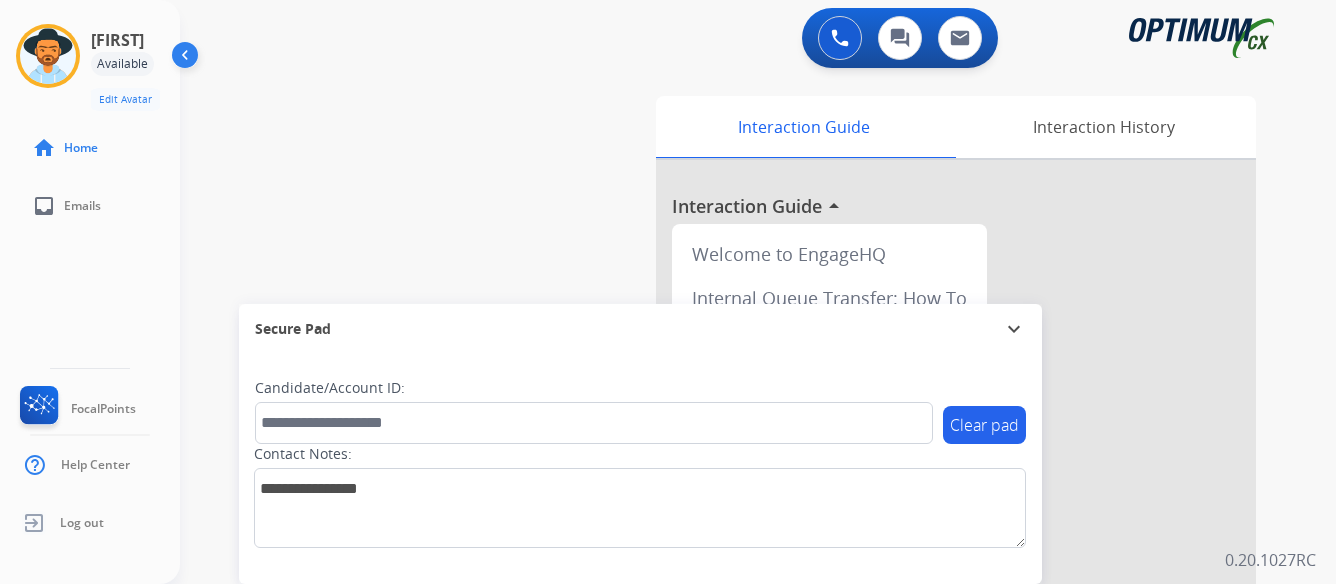 click on "swap_horiz Break voice bridge close_fullscreen Connect 3-Way Call merge_type Separate 3-Way Call  Interaction Guide   Interaction History  Interaction Guide arrow_drop_up  Welcome to EngageHQ   Internal Queue Transfer: How To  Secure Pad expand_more Clear pad Candidate/Account ID: Contact Notes:" at bounding box center [734, 489] 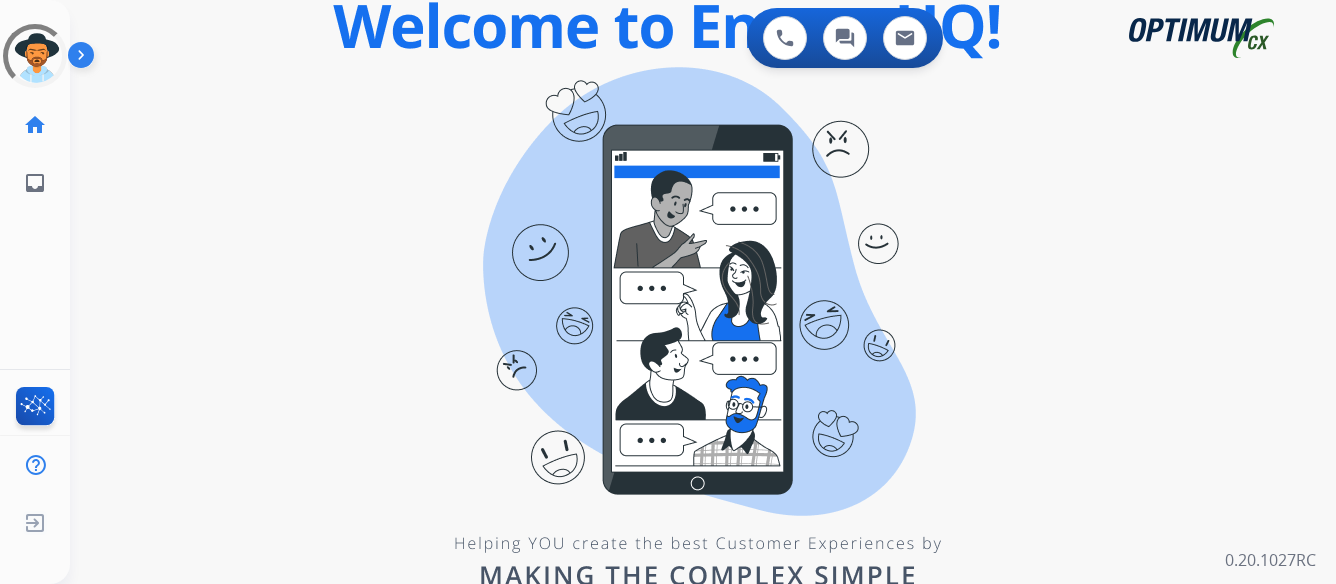 scroll, scrollTop: 0, scrollLeft: 0, axis: both 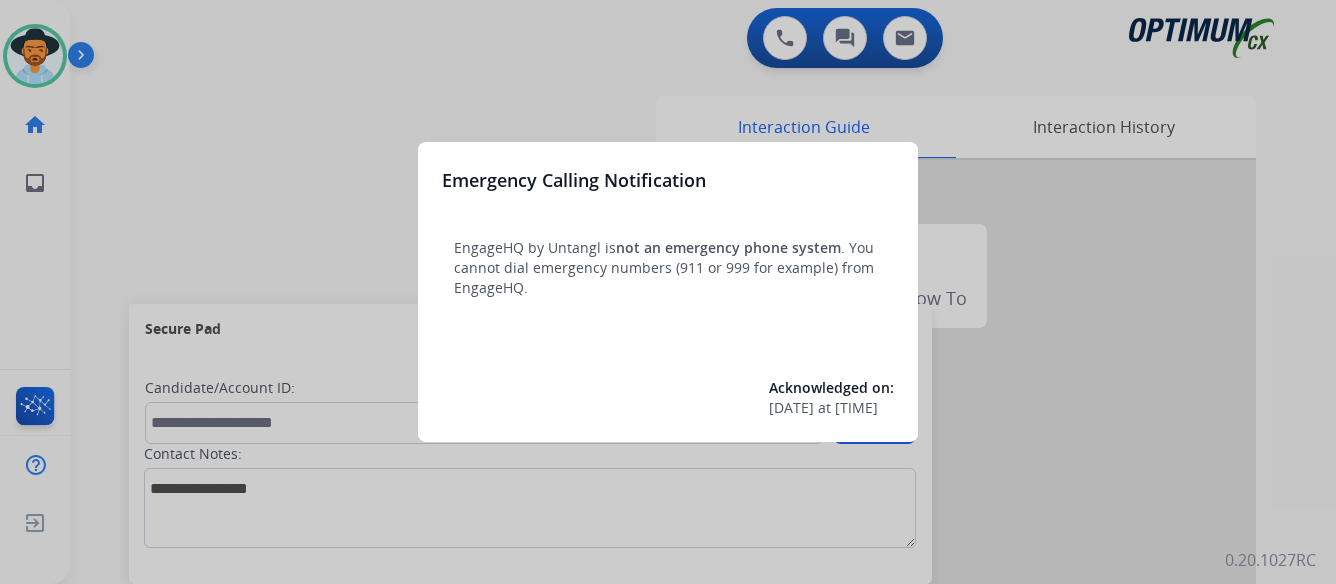 click at bounding box center [668, 292] 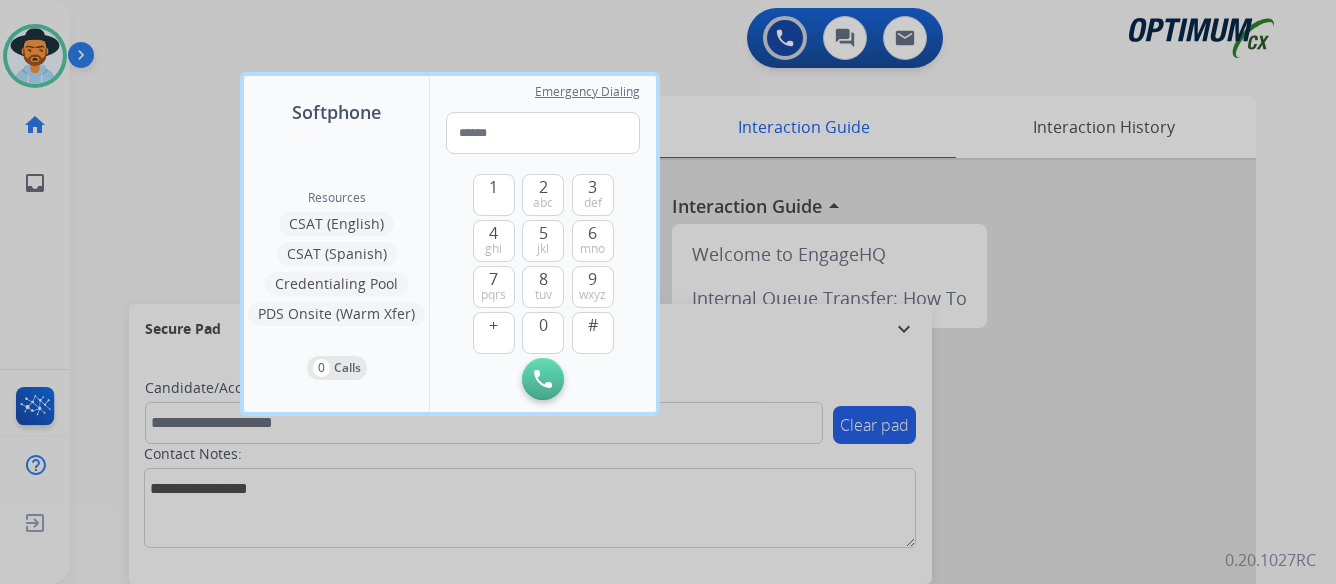 click at bounding box center (668, 292) 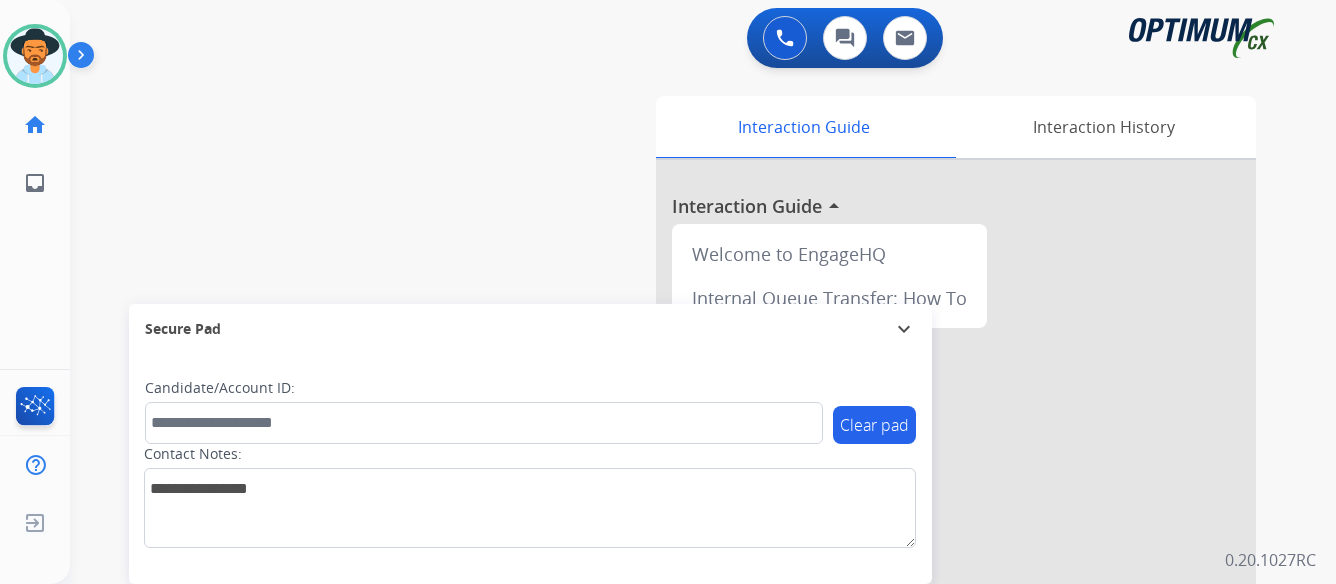 drag, startPoint x: 83, startPoint y: 57, endPoint x: 100, endPoint y: 35, distance: 27.802877 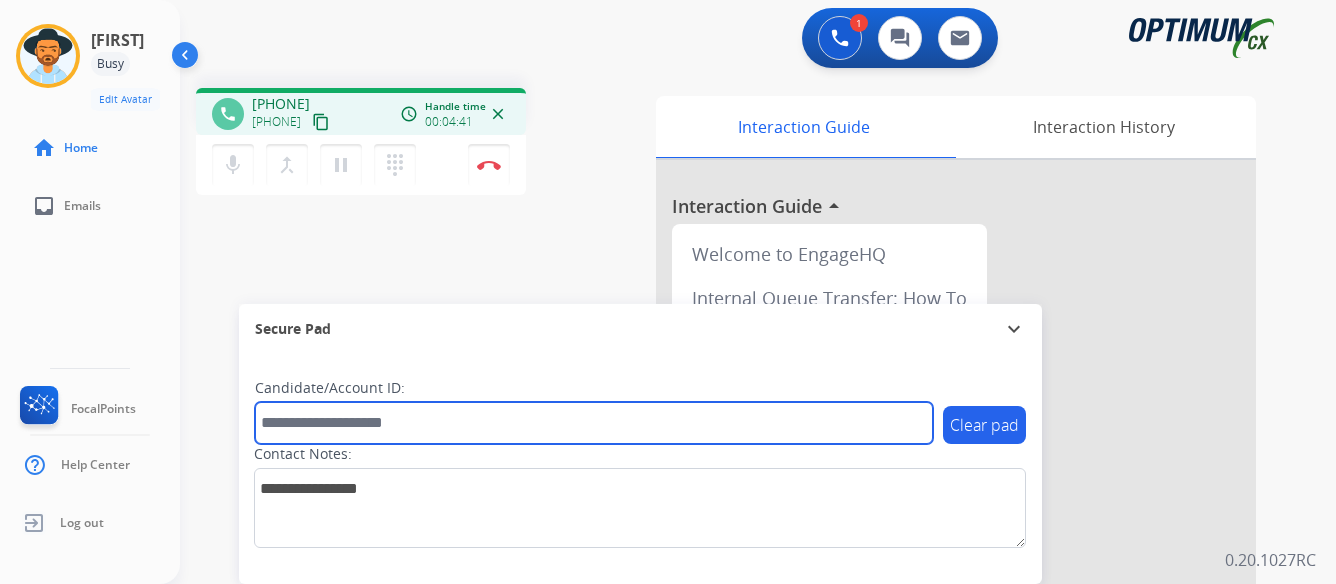 click at bounding box center [594, 423] 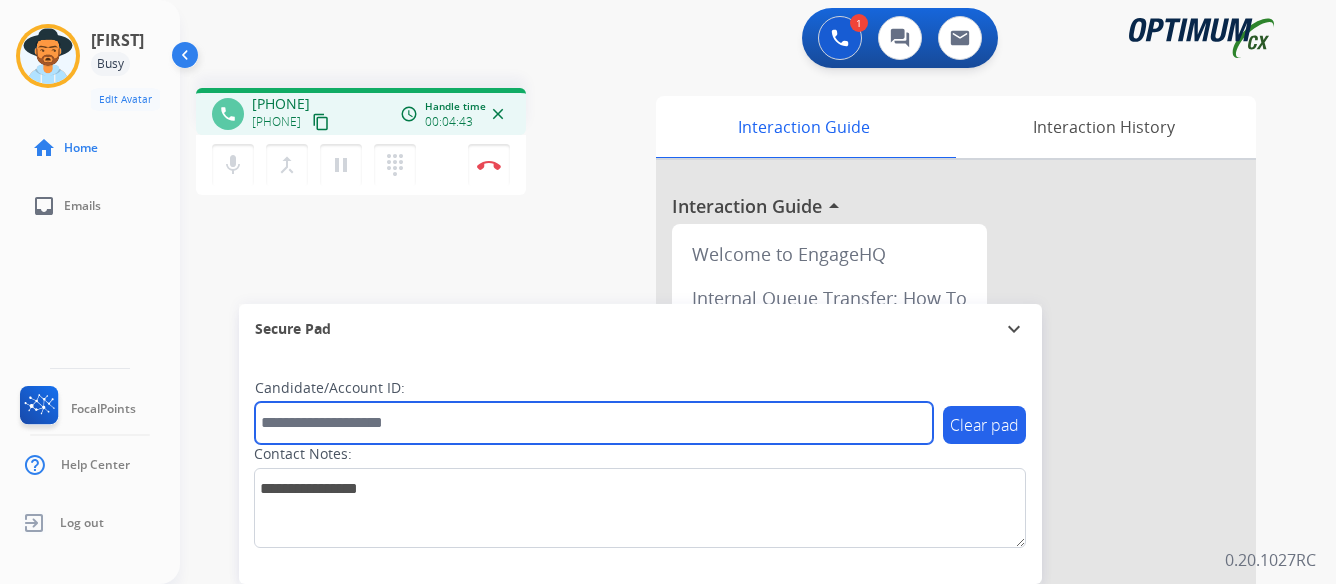 paste on "*******" 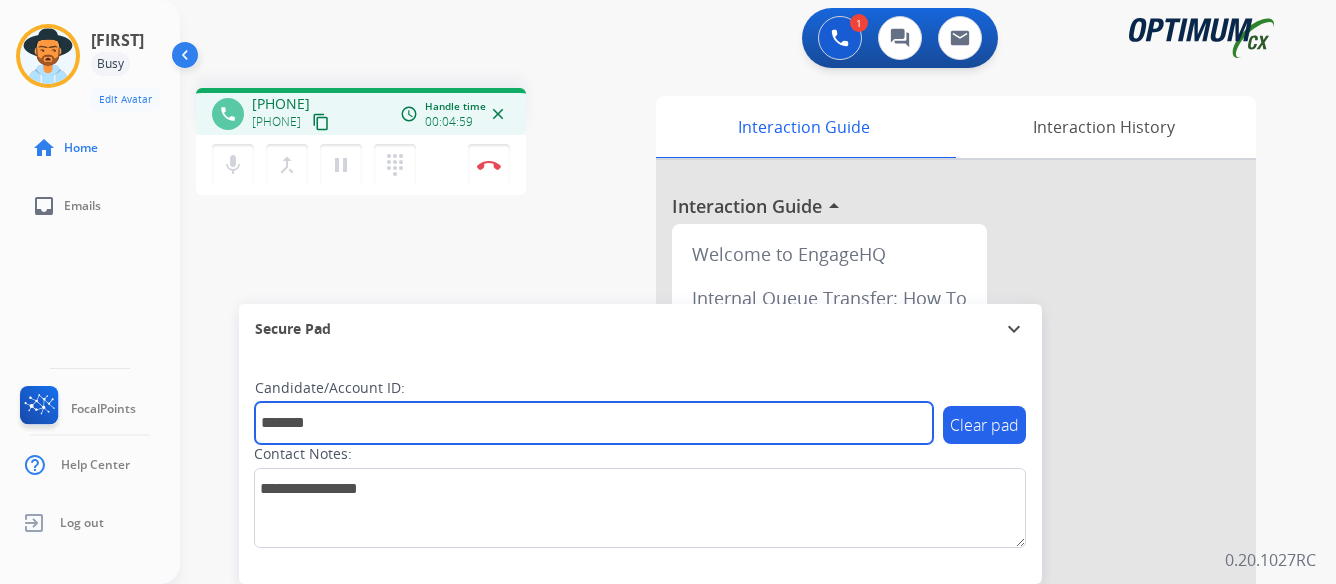 type on "*******" 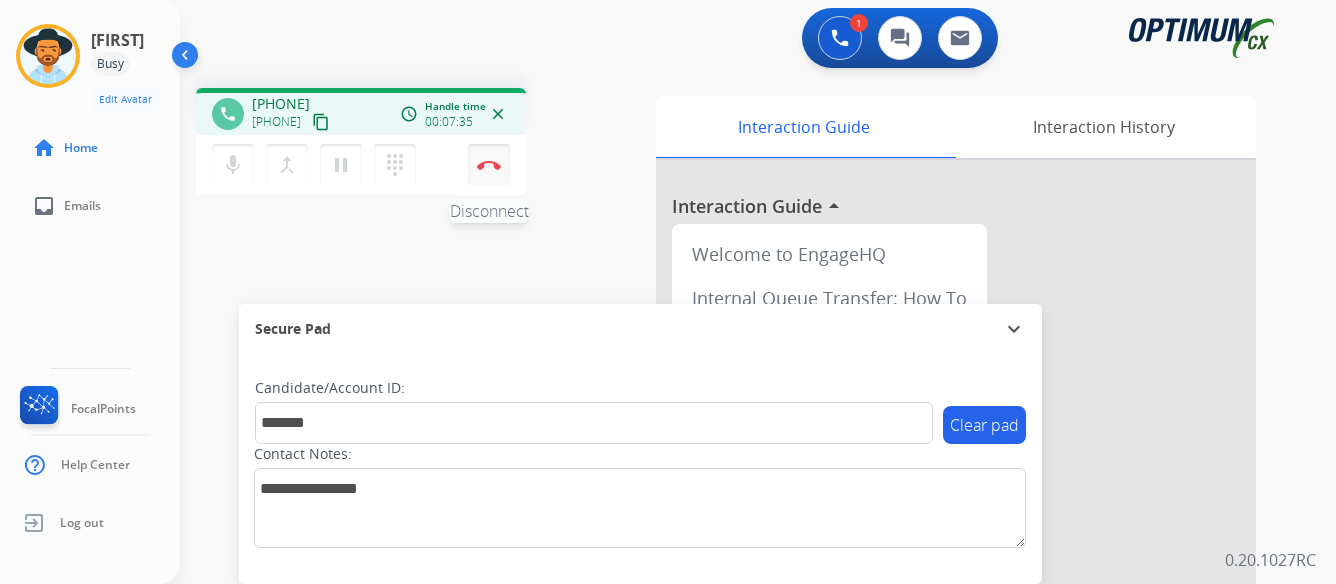 click at bounding box center [489, 165] 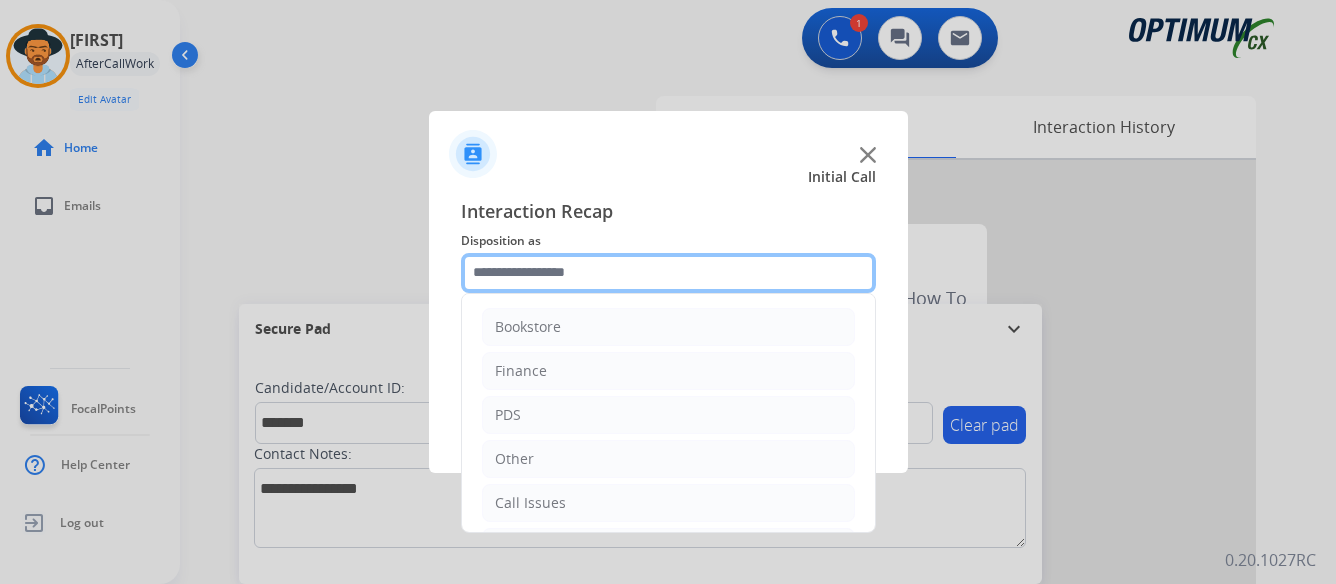 click 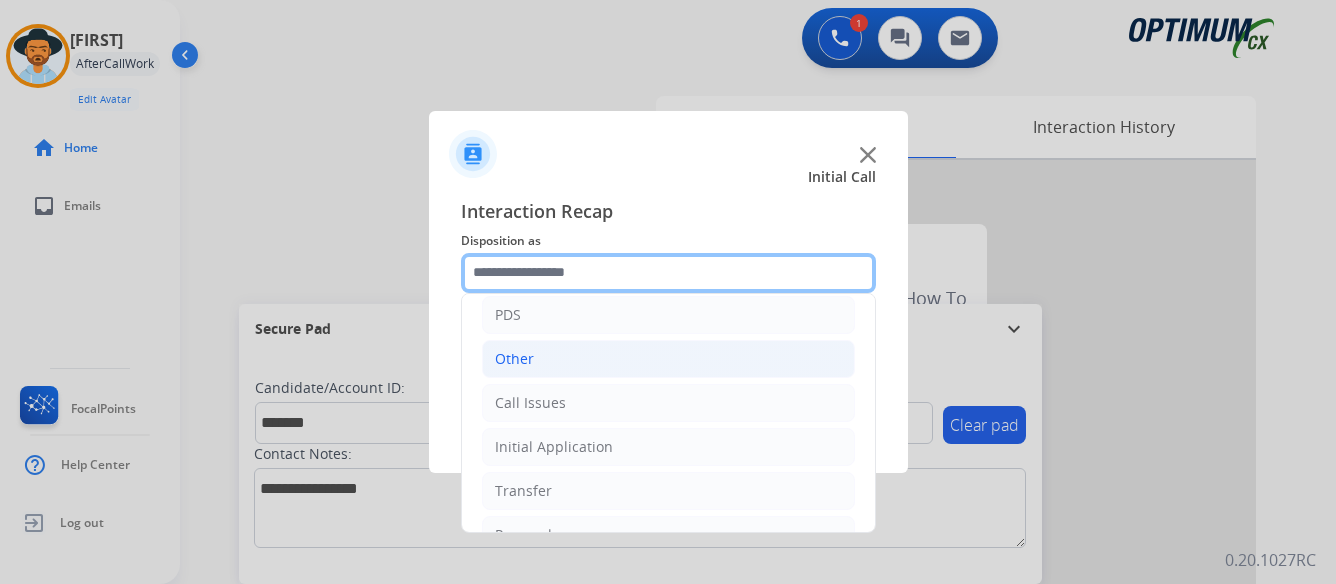 scroll, scrollTop: 136, scrollLeft: 0, axis: vertical 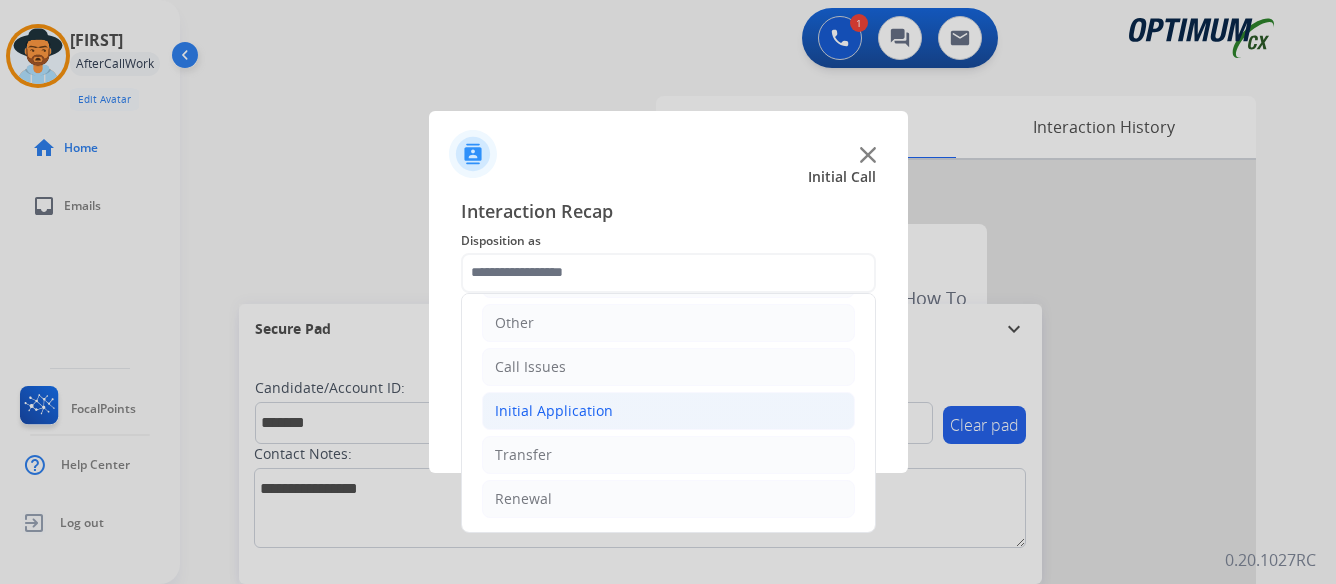 click on "Initial Application" 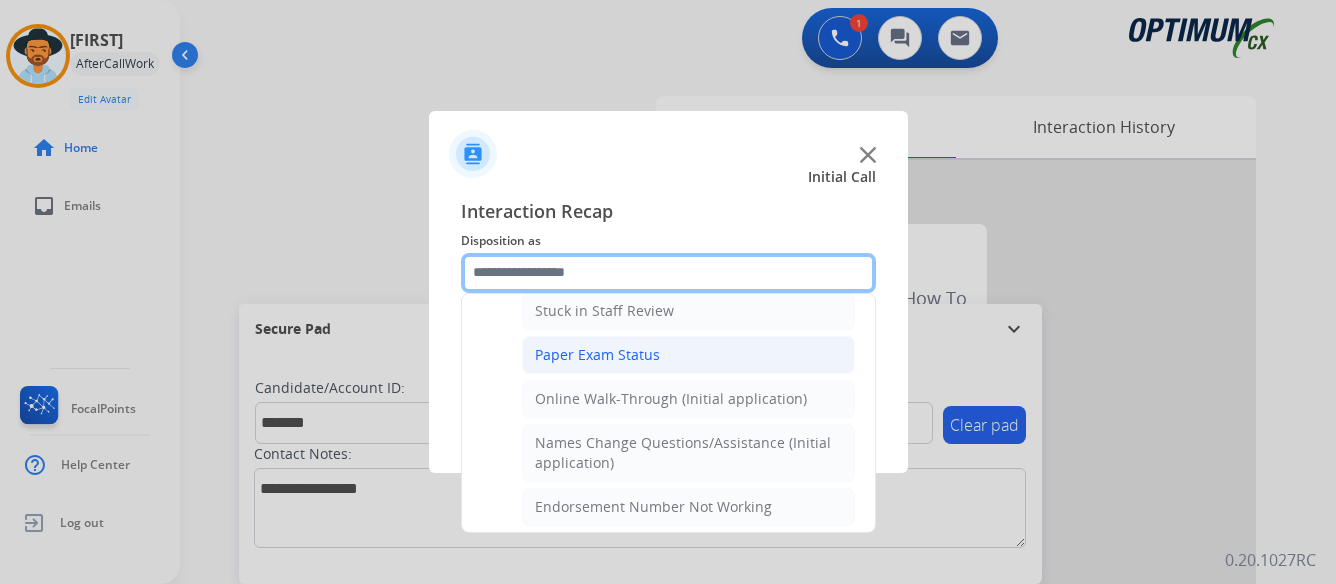 scroll, scrollTop: 400, scrollLeft: 0, axis: vertical 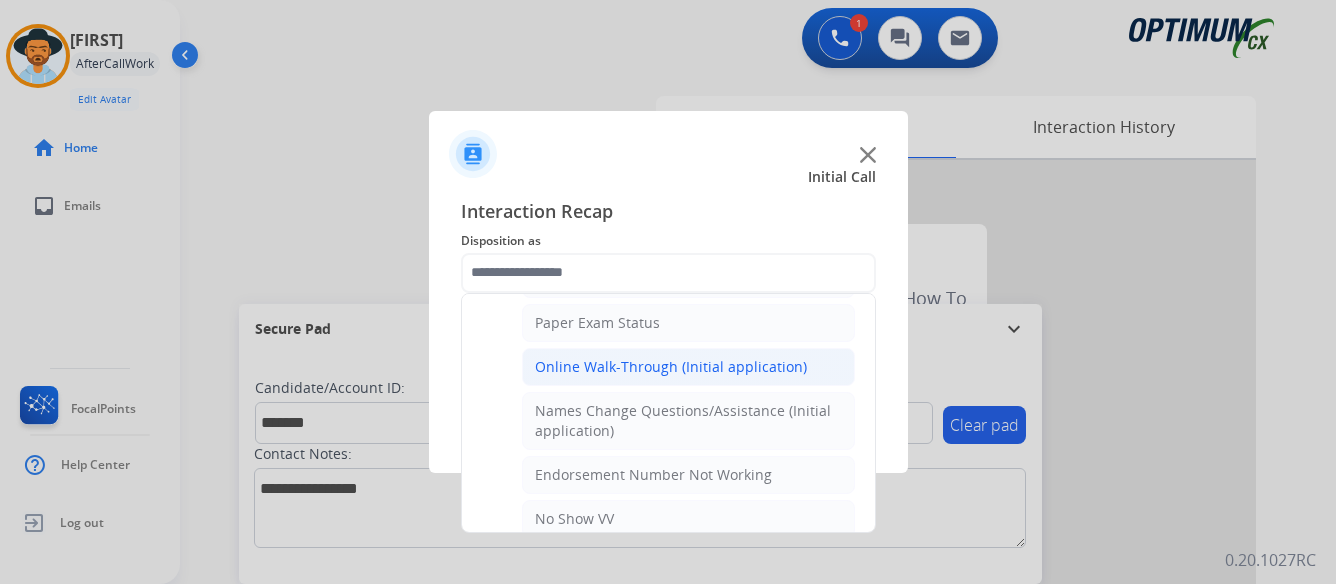 click on "Online Walk-Through (Initial application)" 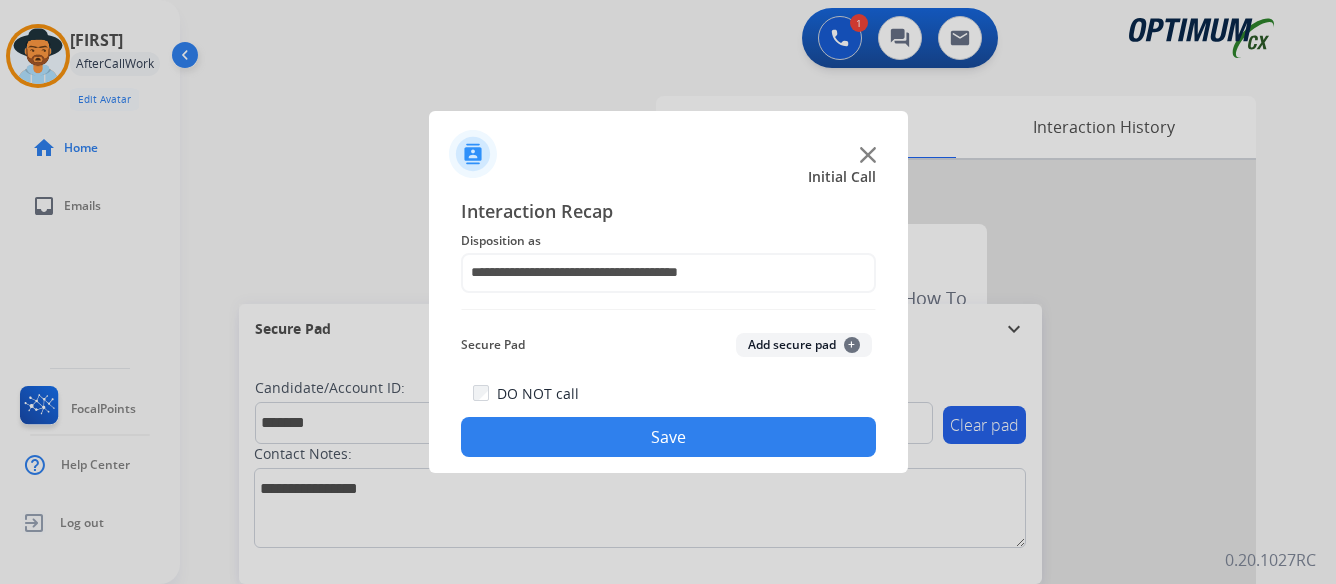 click on "Save" 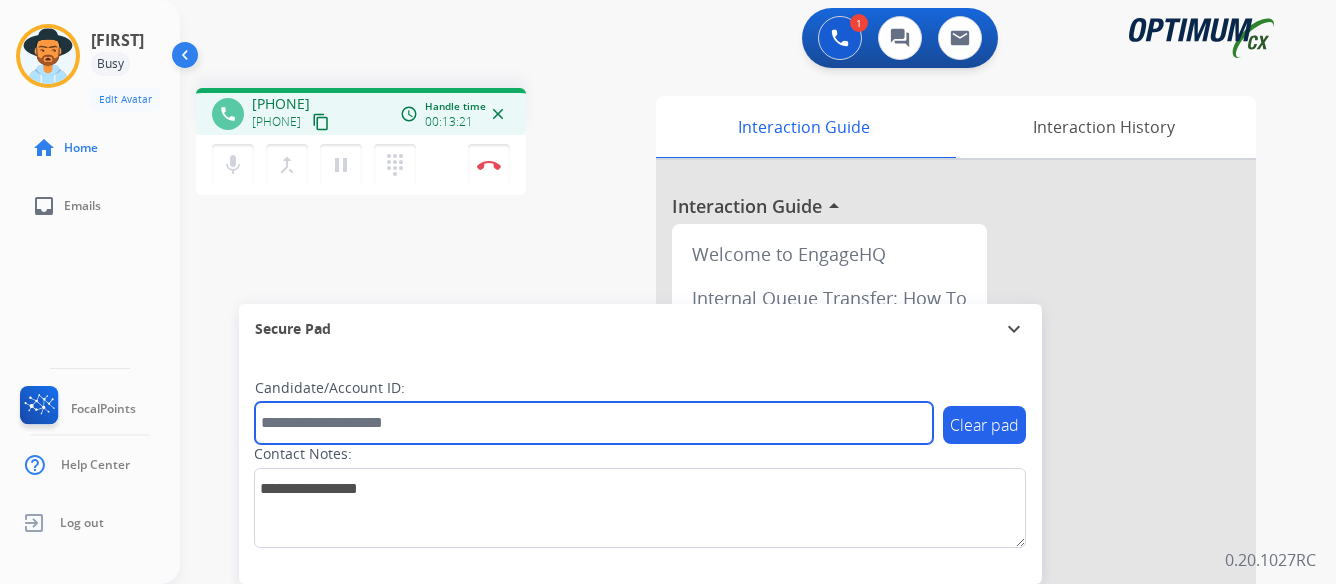 paste on "*******" 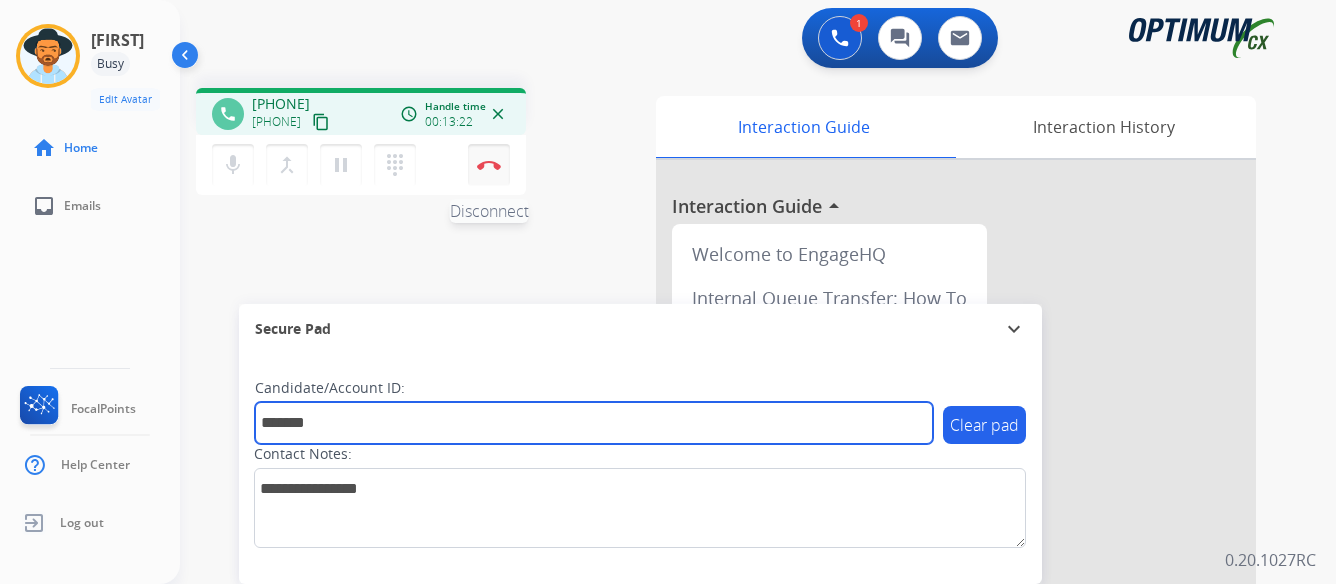 type on "*******" 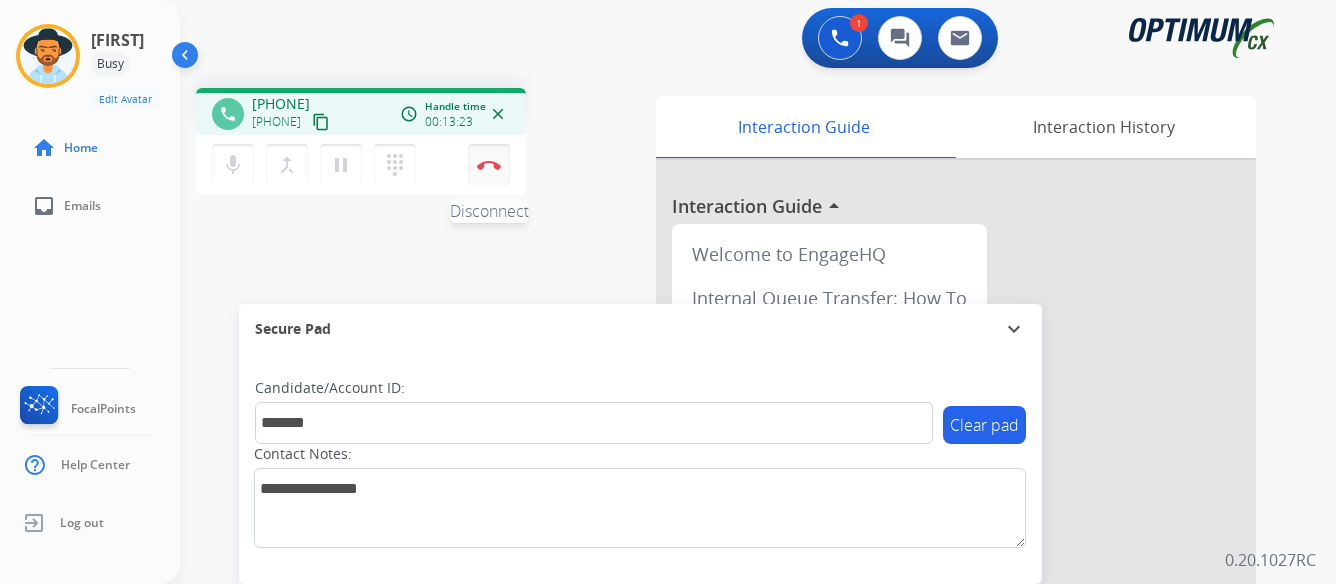 click at bounding box center [489, 165] 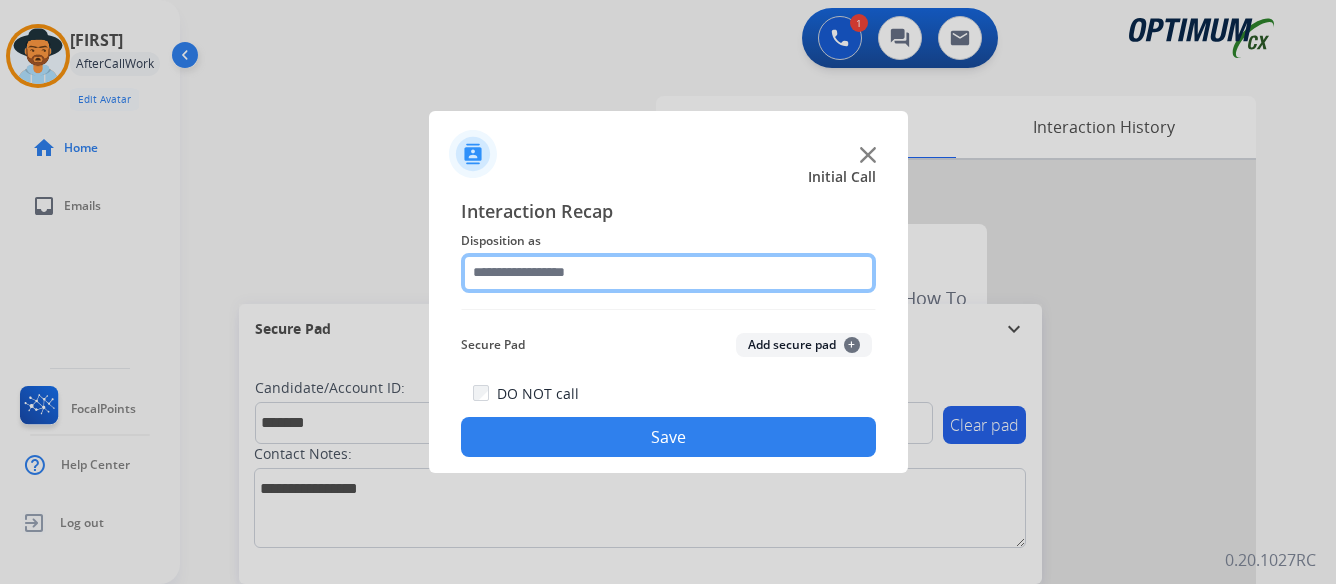 click 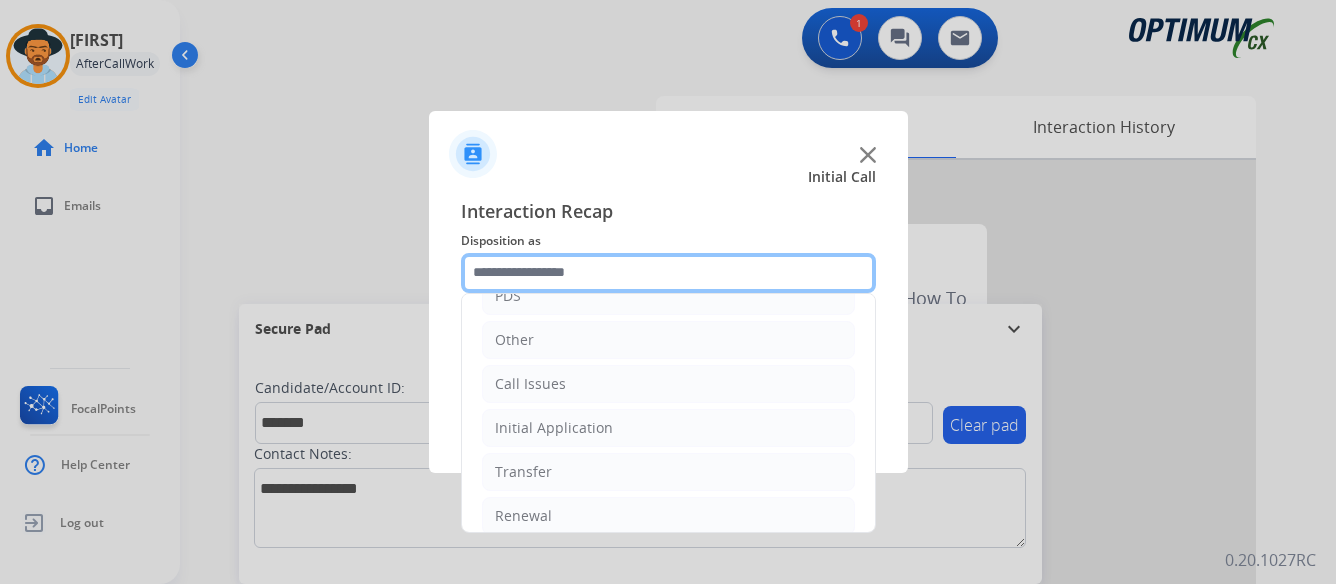 scroll, scrollTop: 136, scrollLeft: 0, axis: vertical 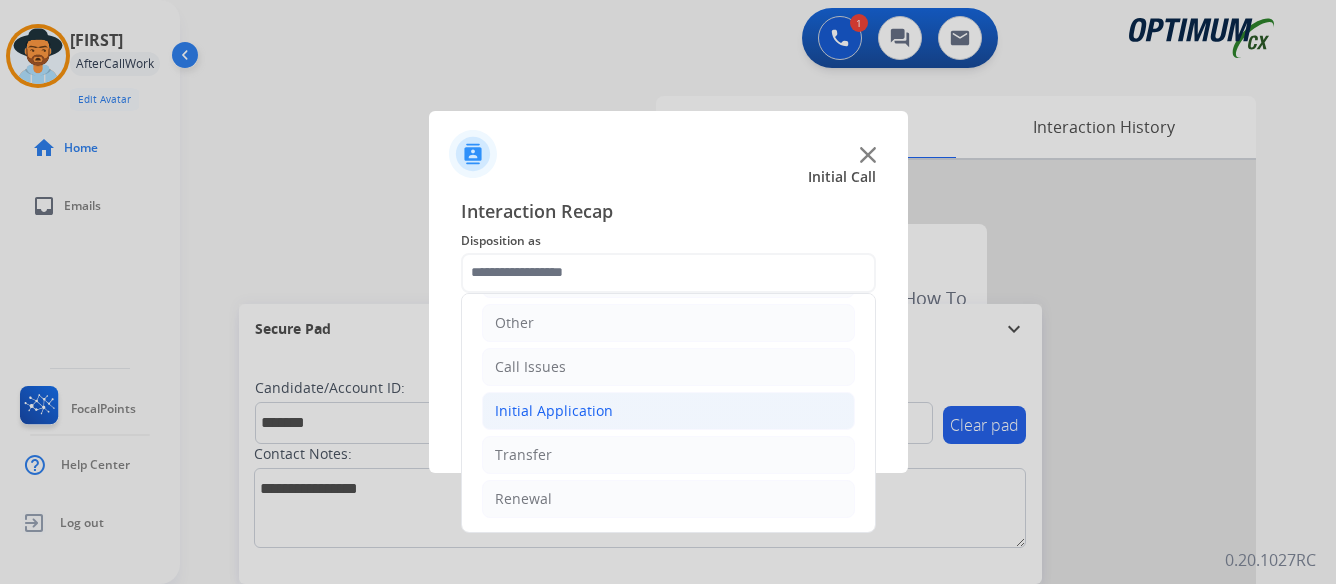 click on "Initial Application" 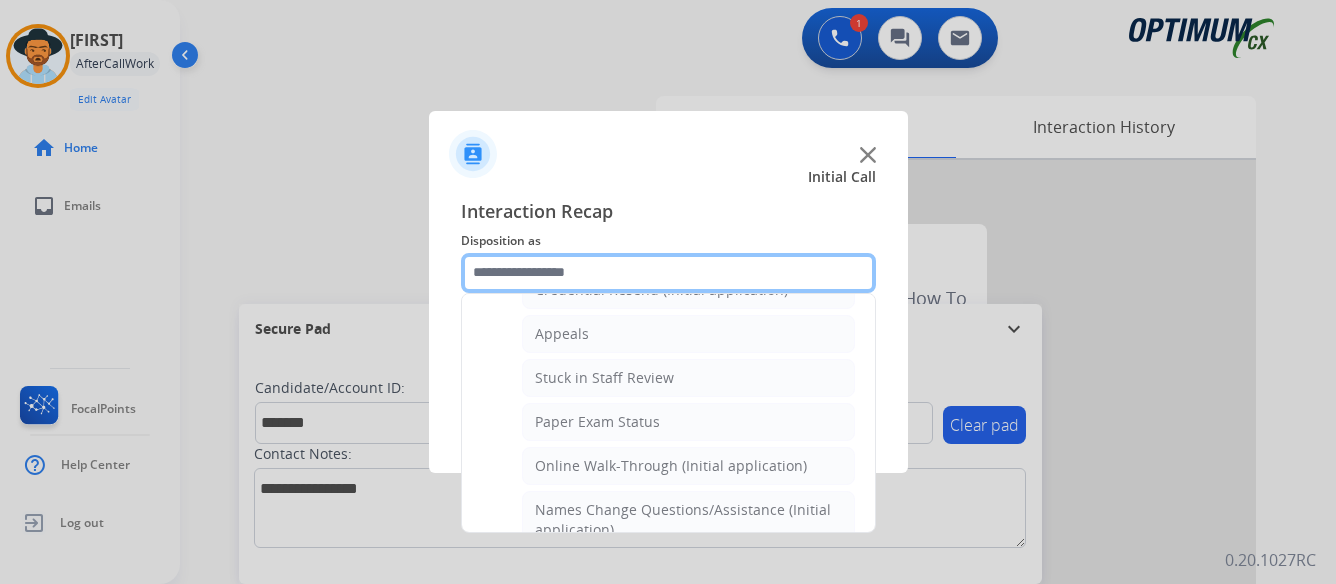 scroll, scrollTop: 336, scrollLeft: 0, axis: vertical 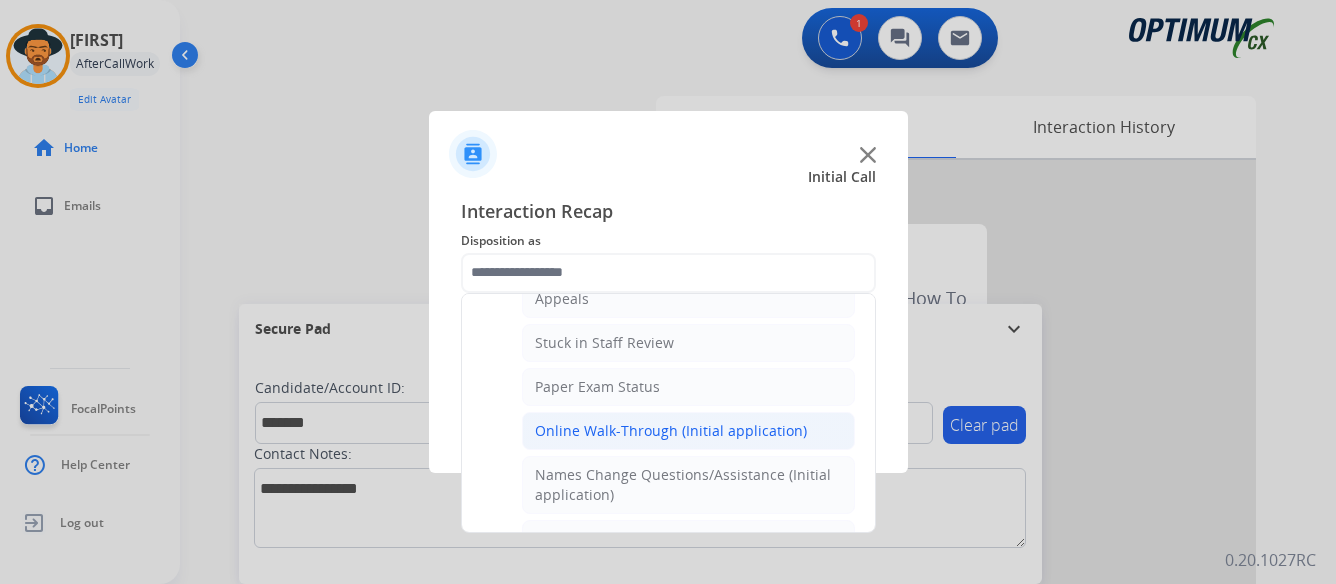 click on "Online Walk-Through (Initial application)" 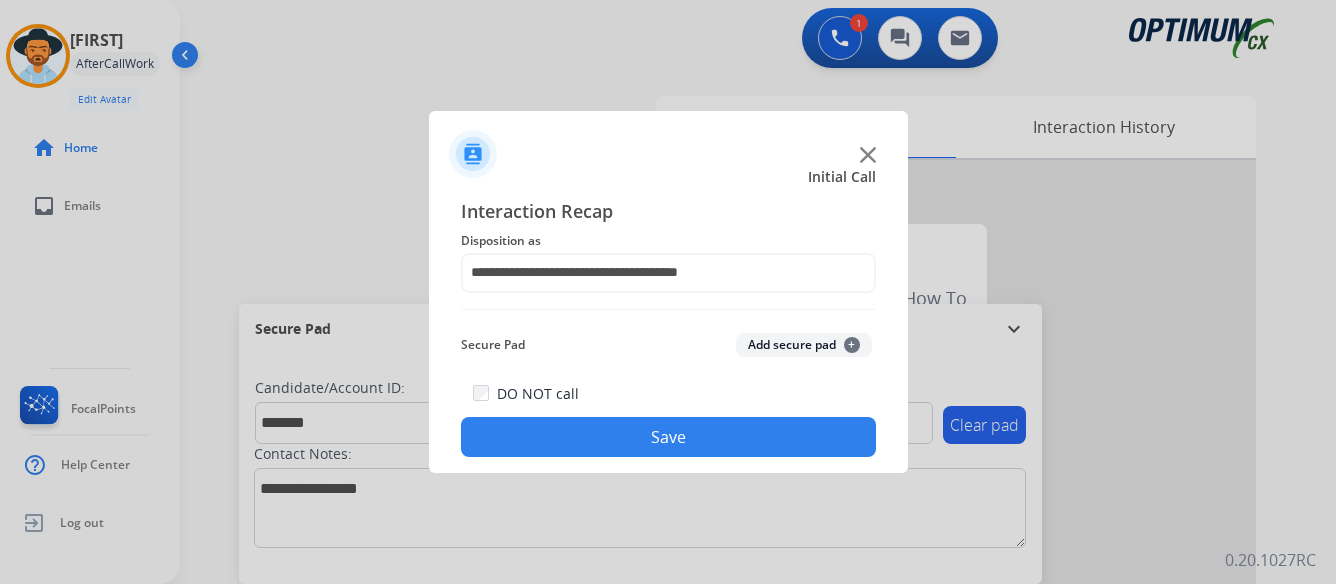 click on "Save" 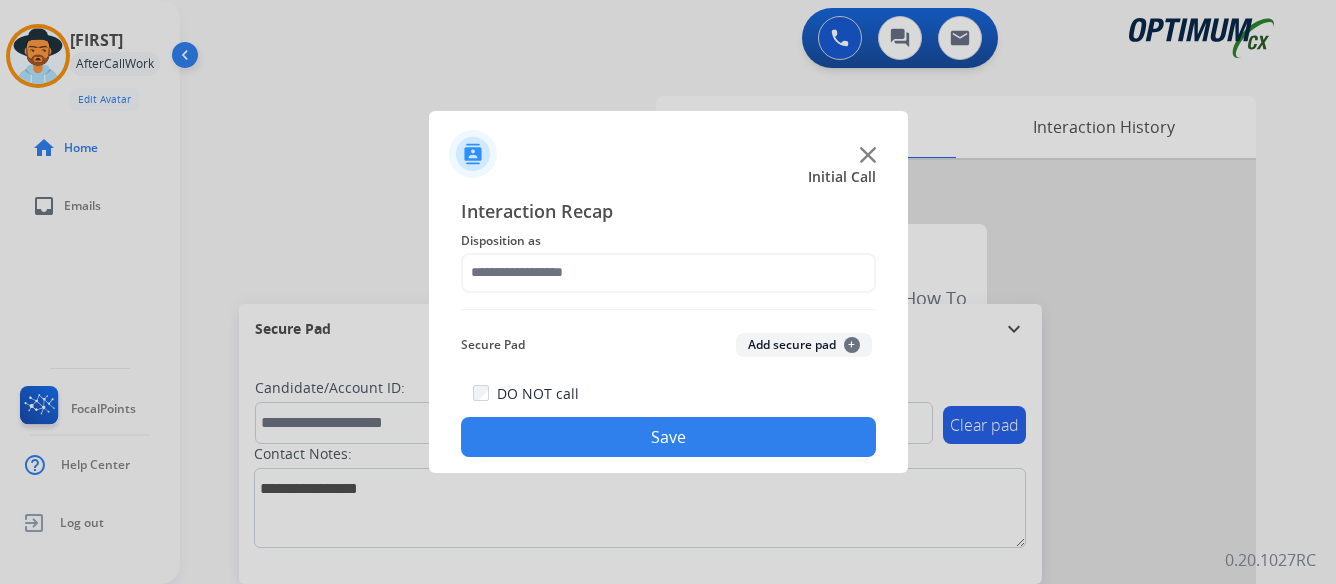 click 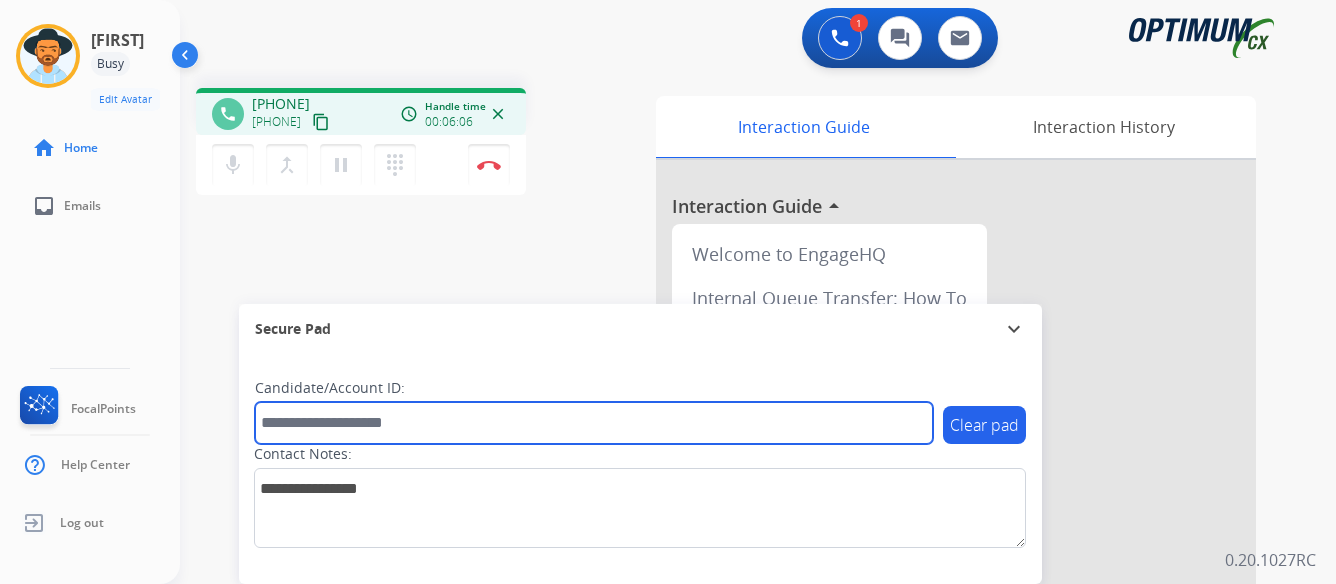 click at bounding box center (594, 423) 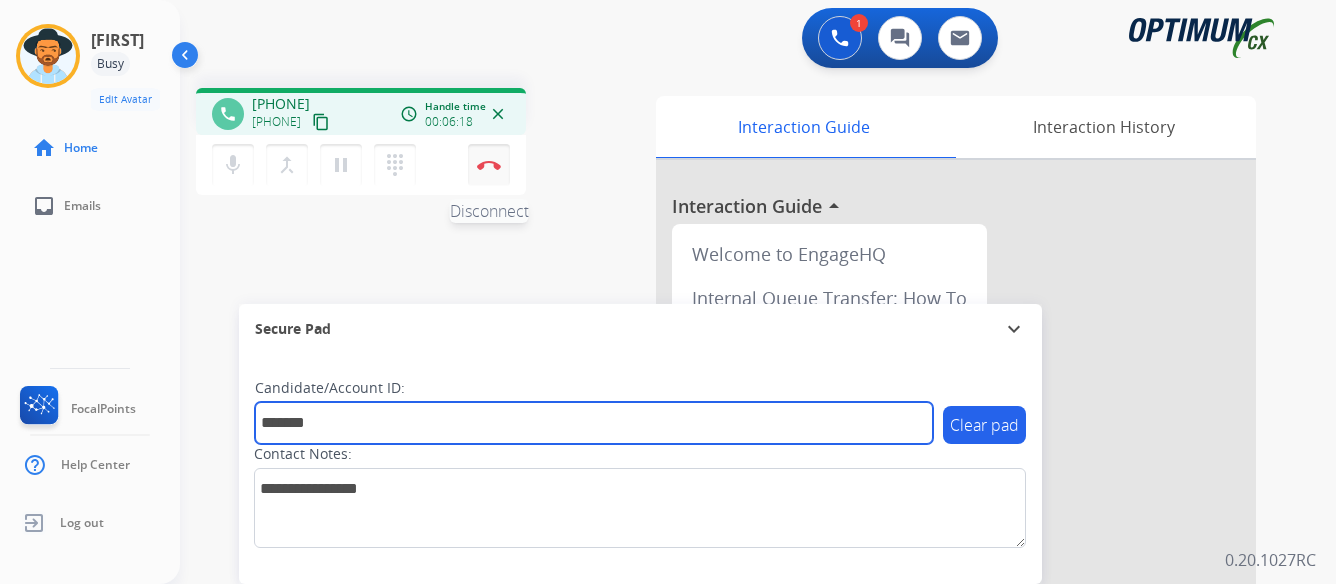 type on "*******" 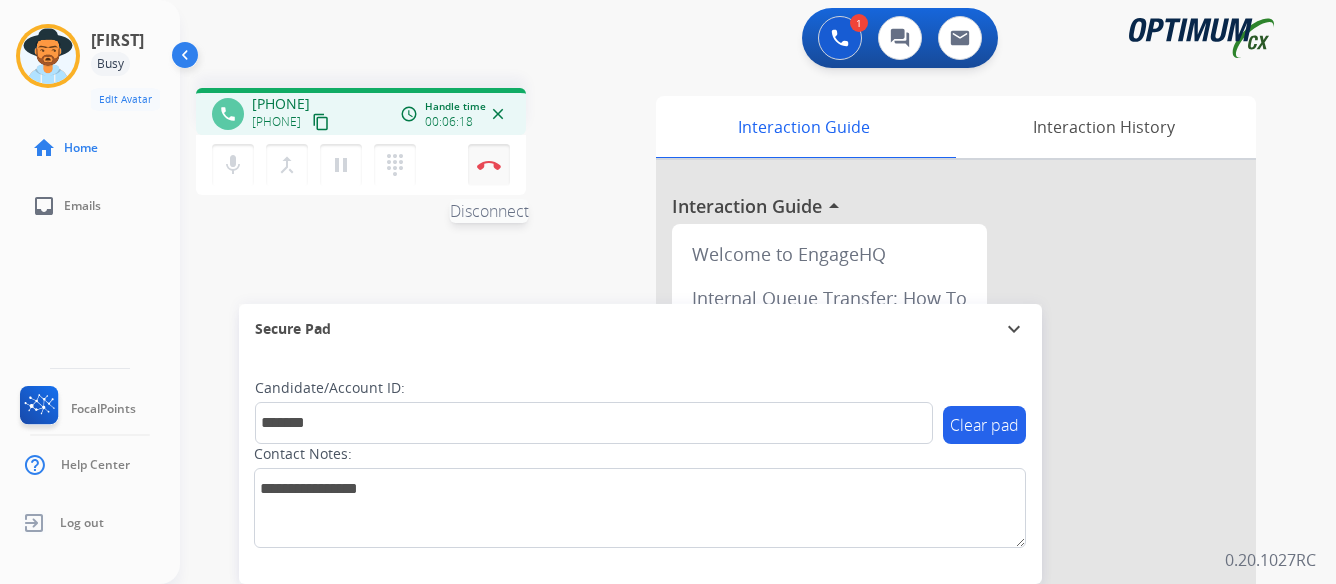 click on "Disconnect" at bounding box center [489, 165] 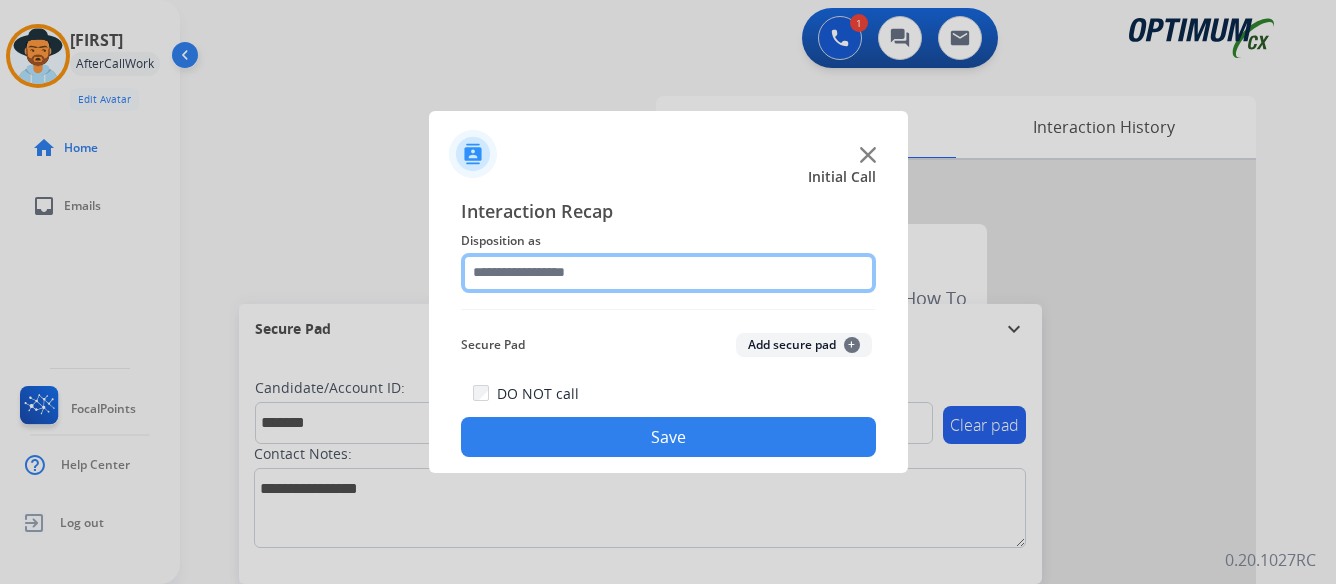 click 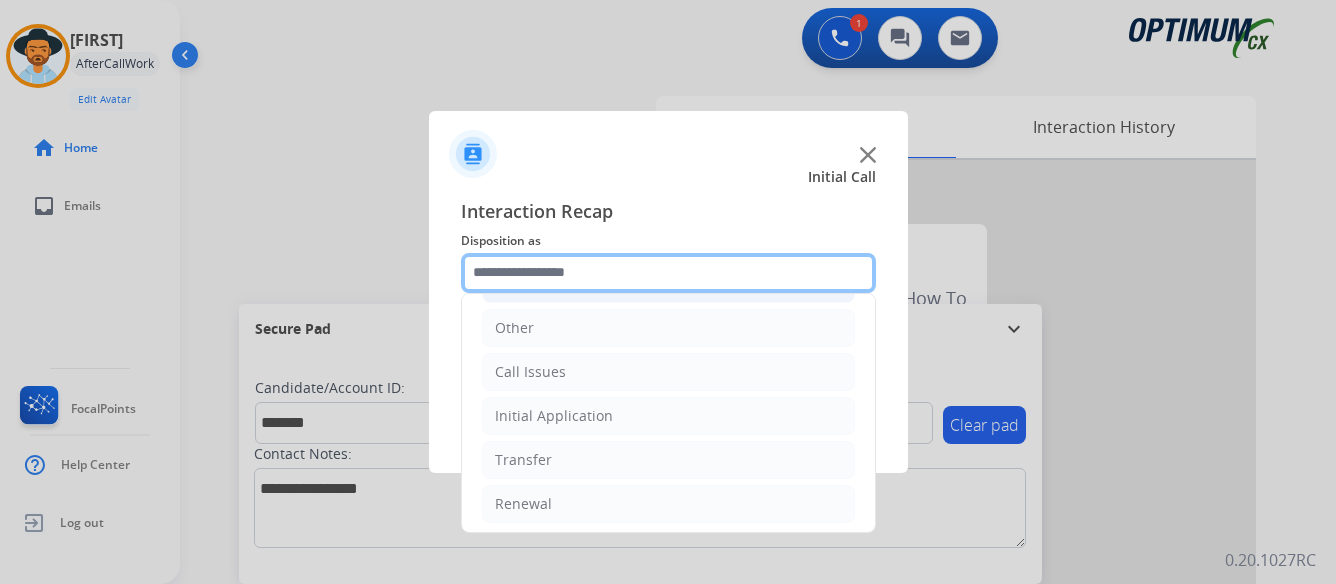 scroll, scrollTop: 136, scrollLeft: 0, axis: vertical 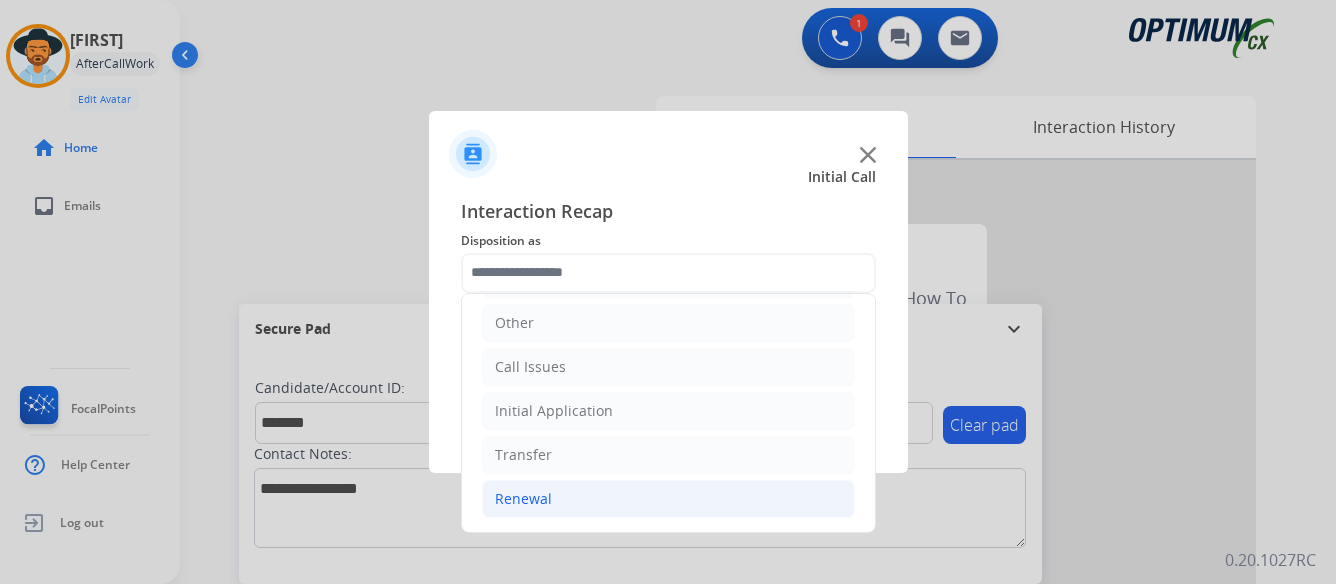 click on "Renewal" 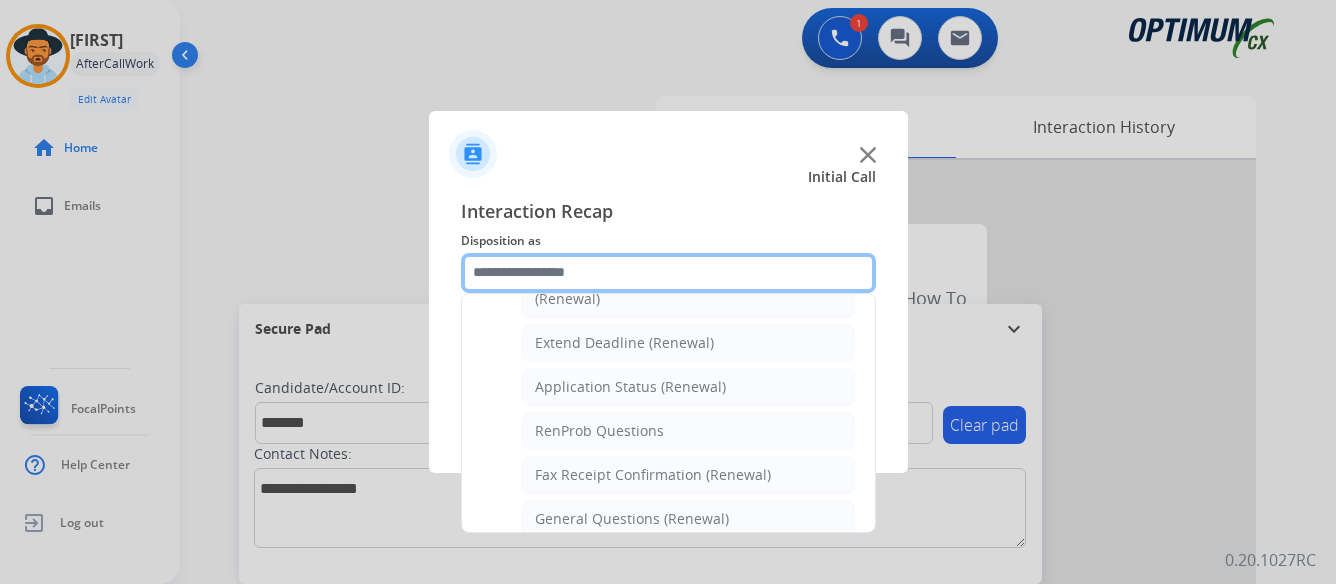 scroll, scrollTop: 436, scrollLeft: 0, axis: vertical 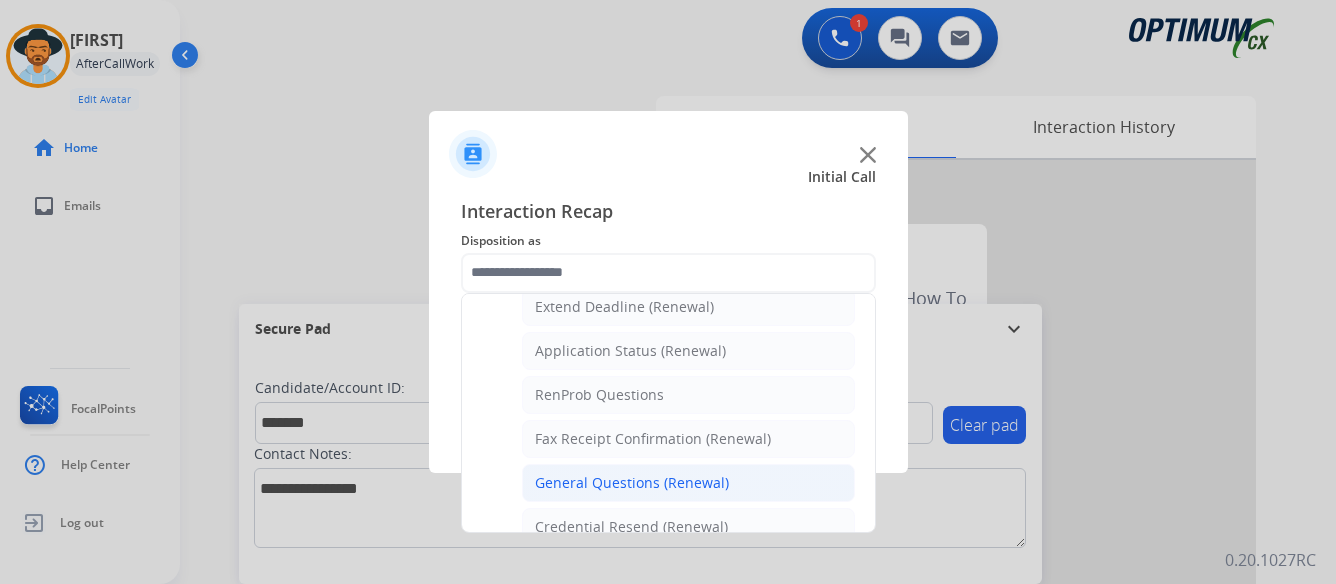 click on "General Questions (Renewal)" 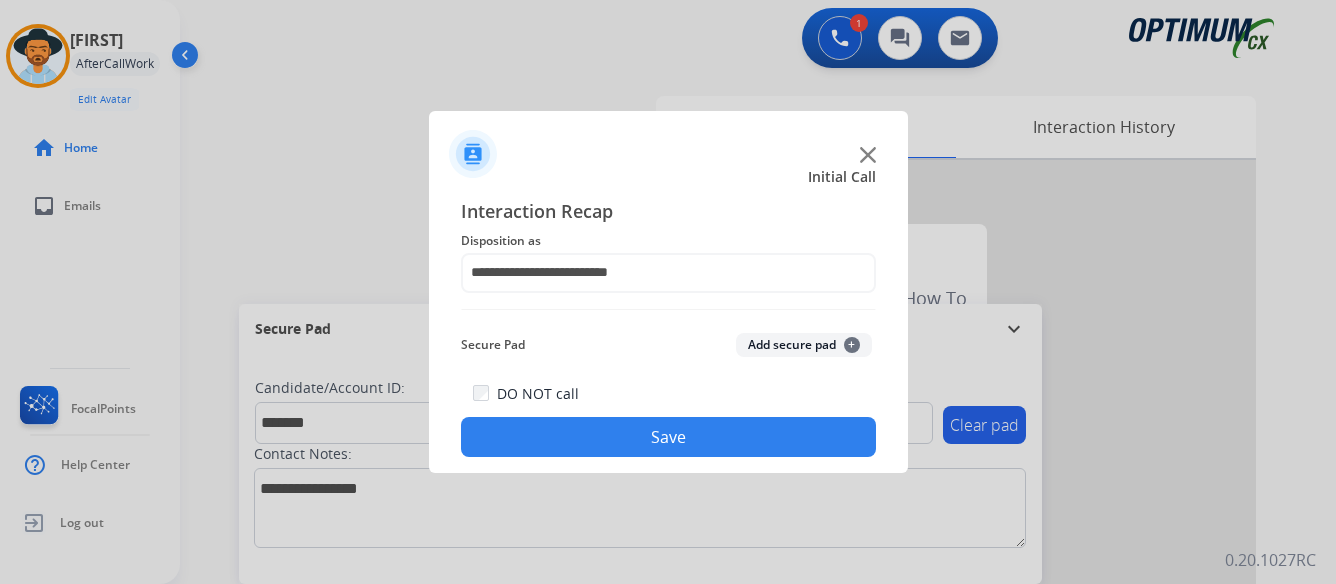 click on "Save" 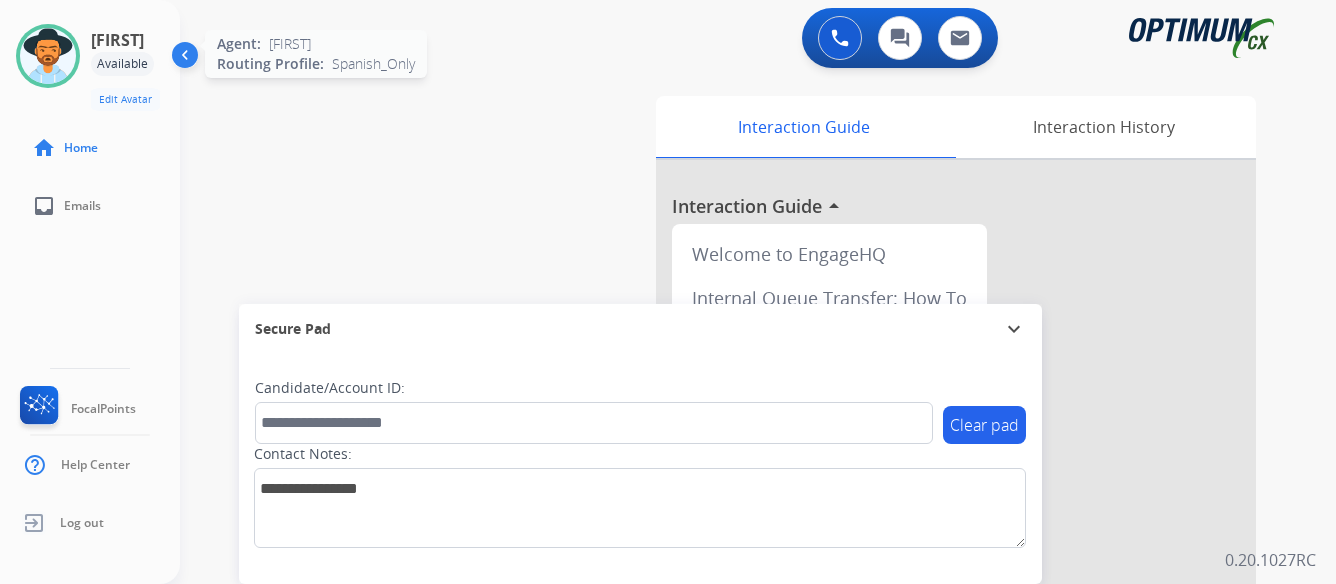 click at bounding box center [48, 56] 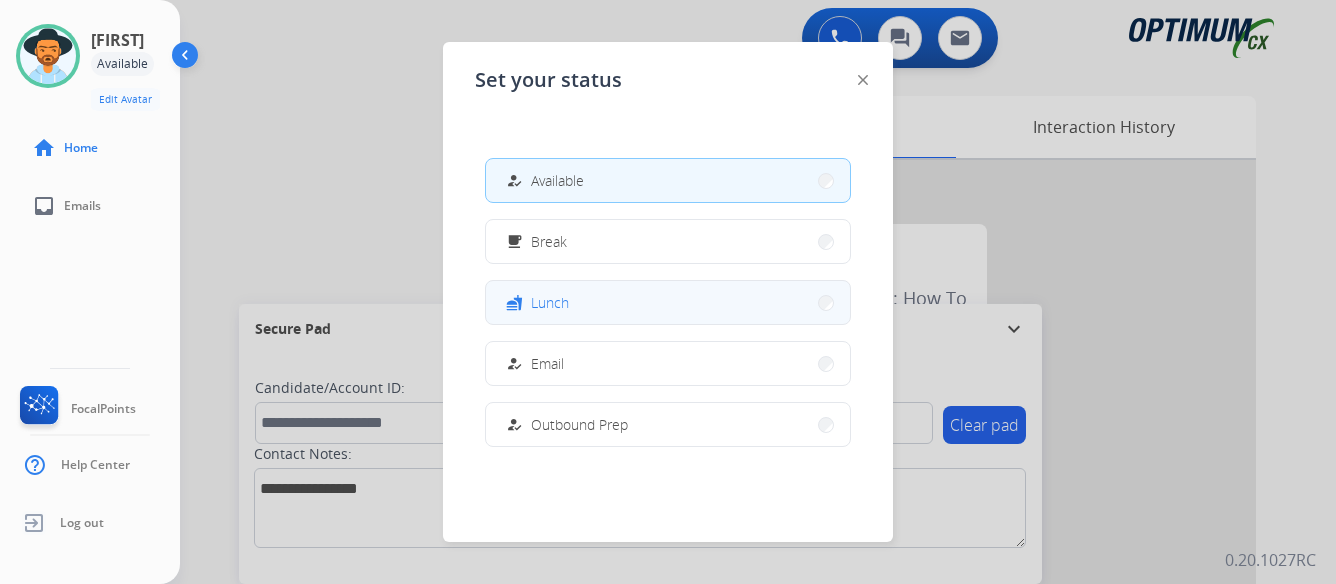 click on "fastfood Lunch" at bounding box center [668, 302] 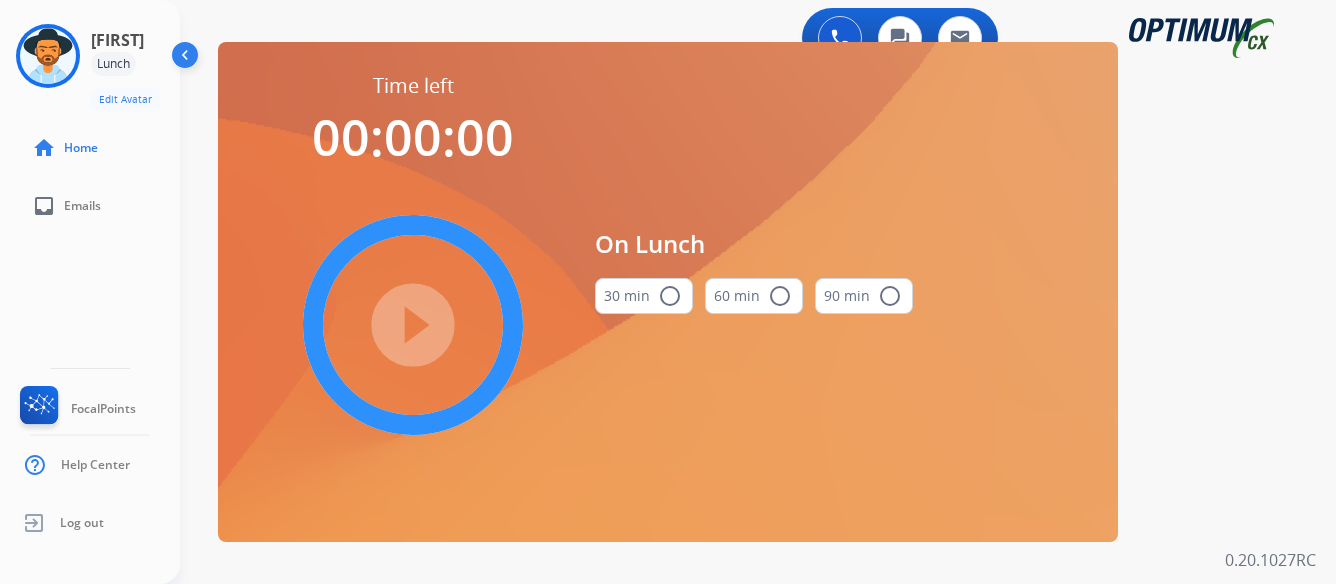 click on "radio_button_unchecked" at bounding box center (670, 296) 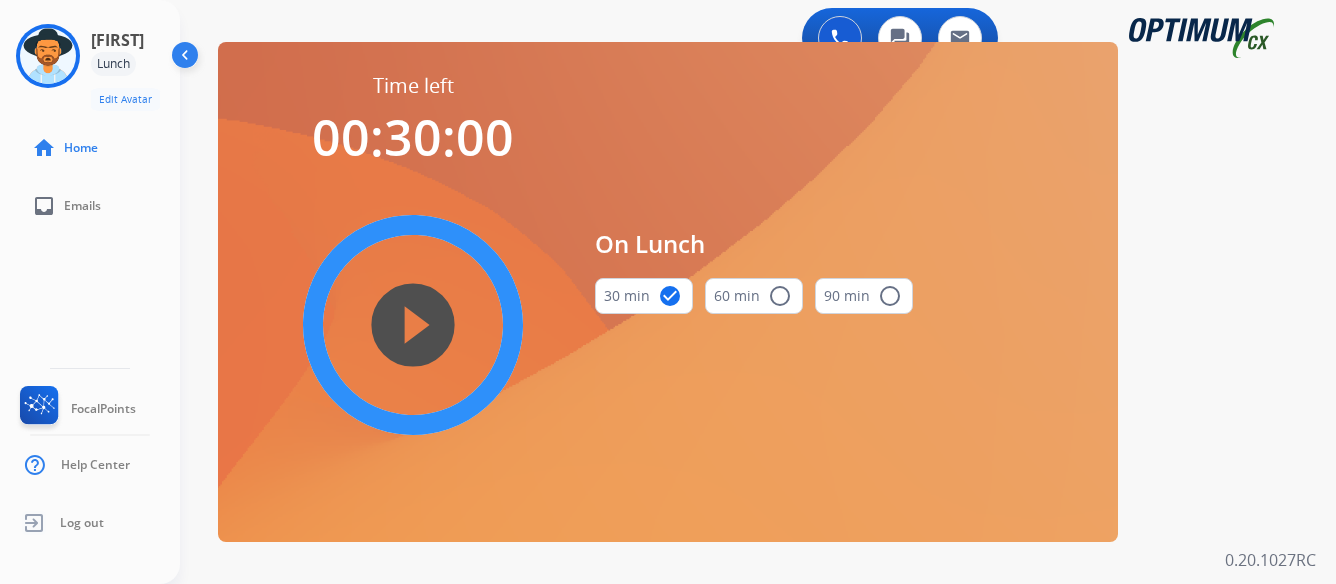 click on "play_circle_filled" at bounding box center [413, 325] 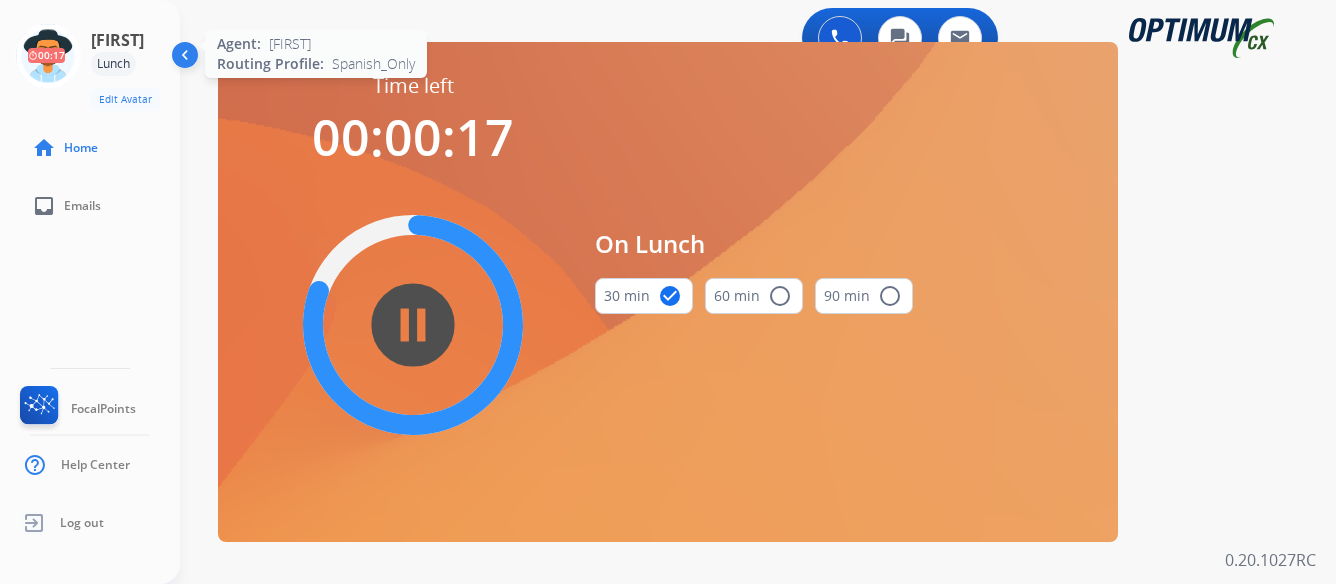 click 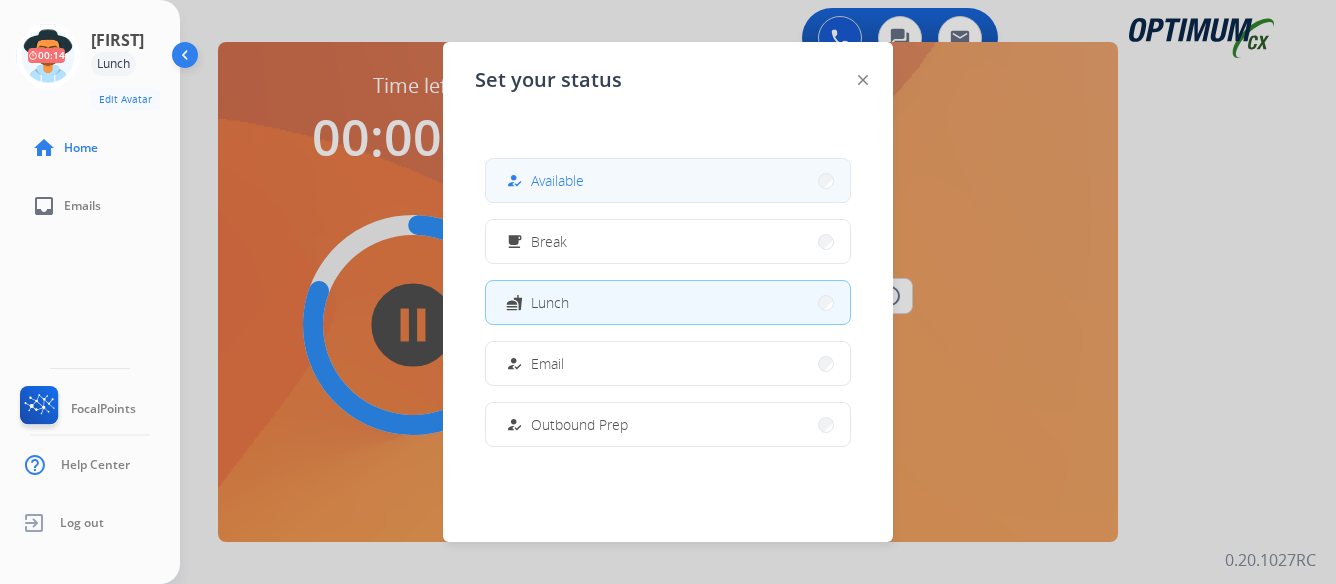 click on "how_to_reg Available" at bounding box center (668, 180) 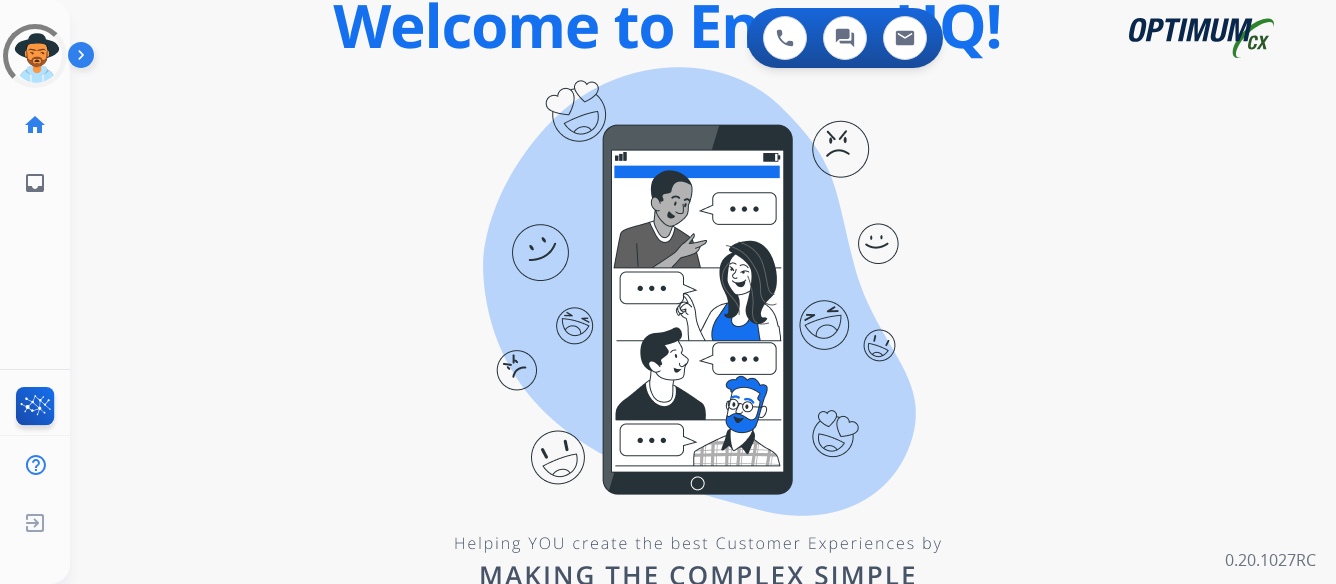 scroll, scrollTop: 0, scrollLeft: 0, axis: both 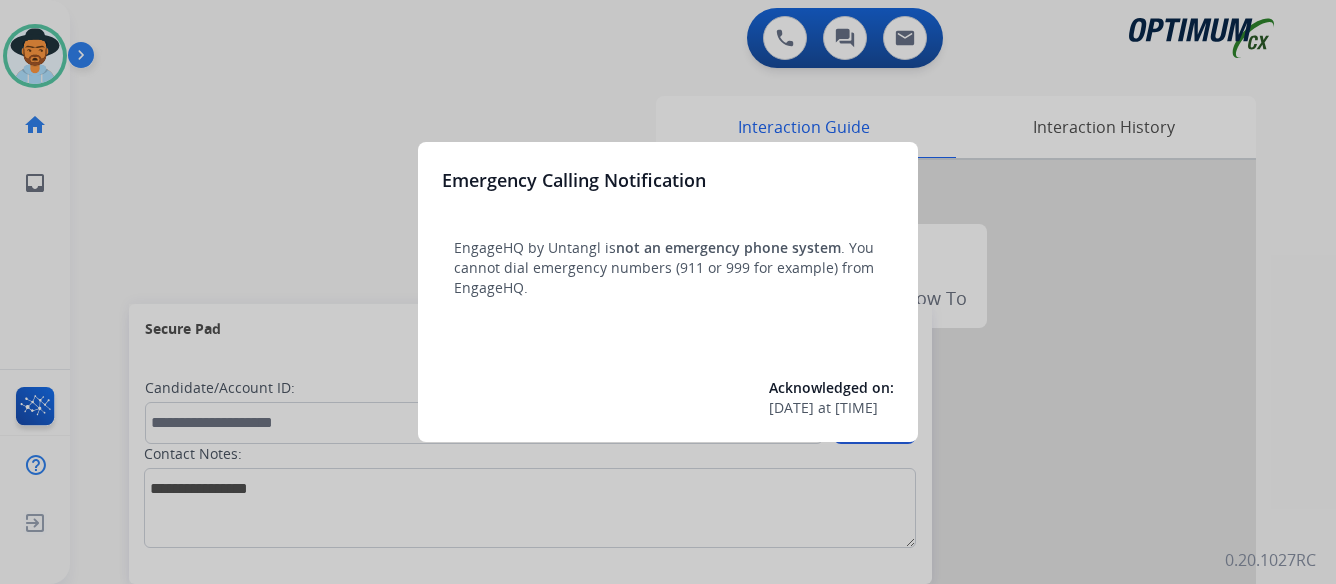 click at bounding box center (668, 292) 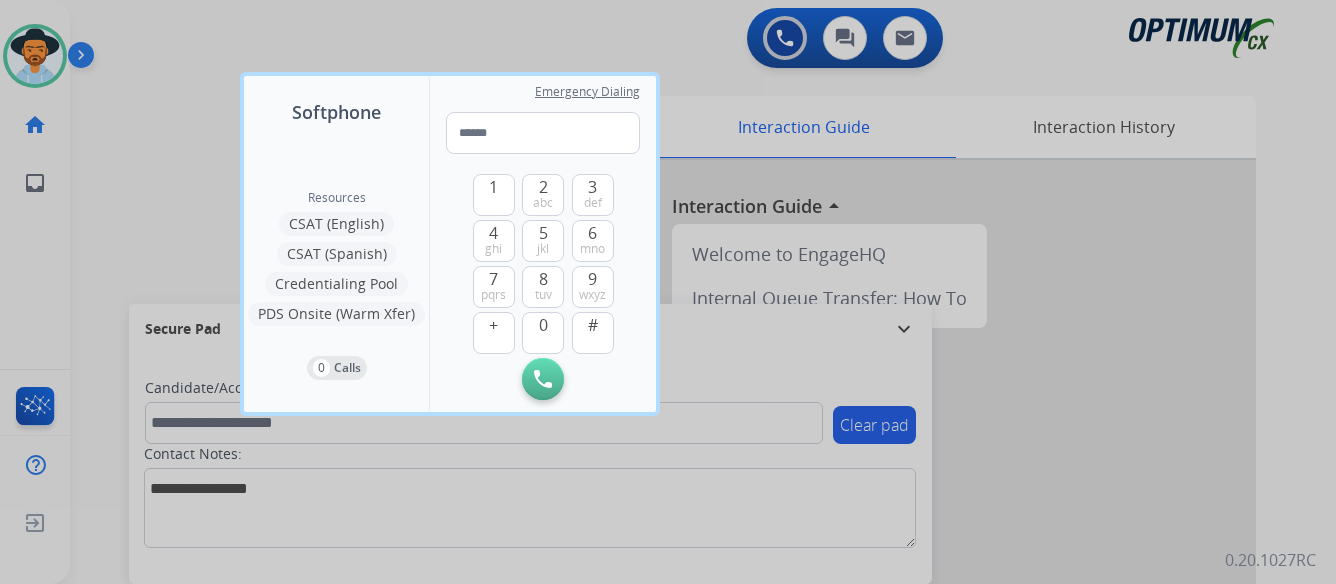 click at bounding box center [668, 292] 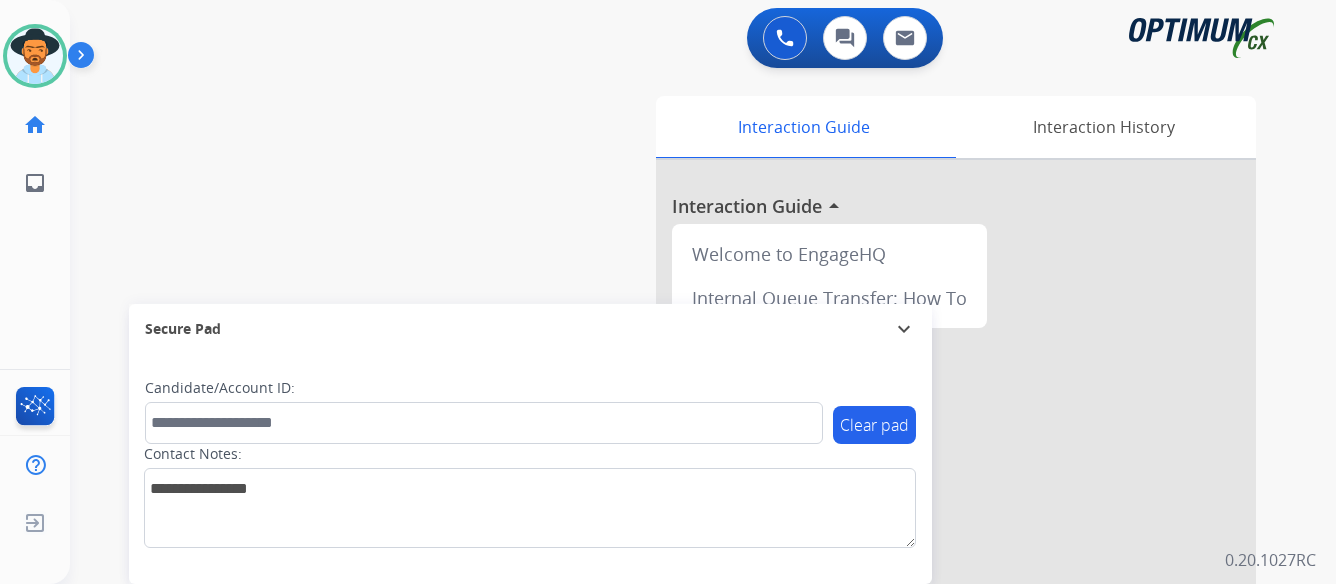click at bounding box center [85, 59] 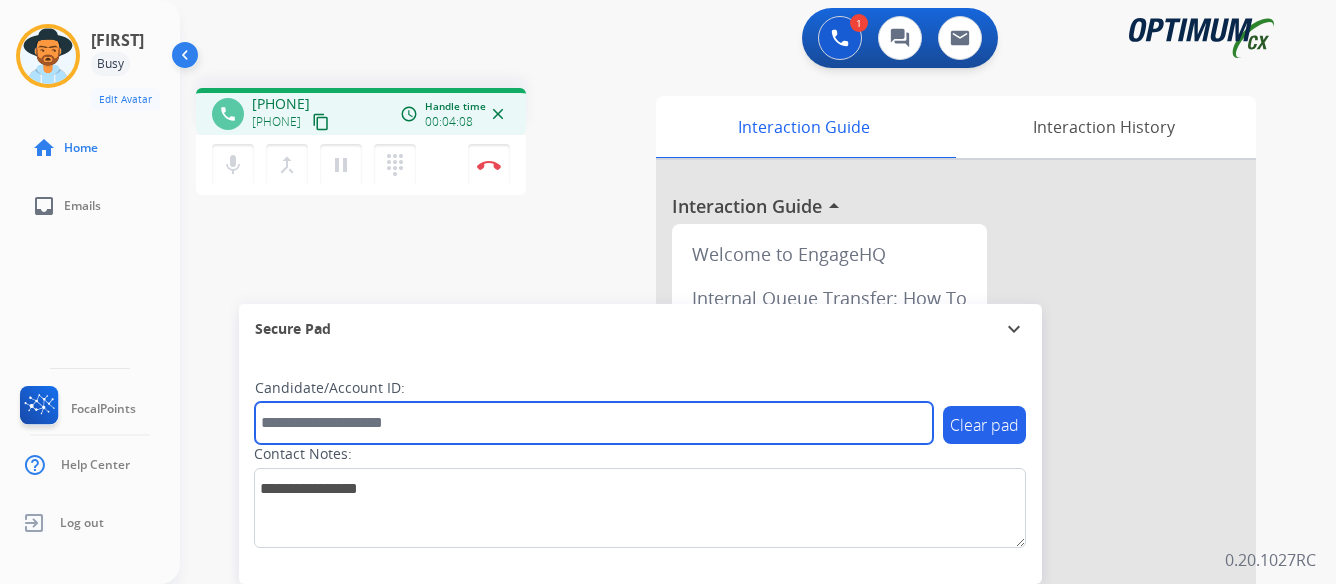 paste on "*******" 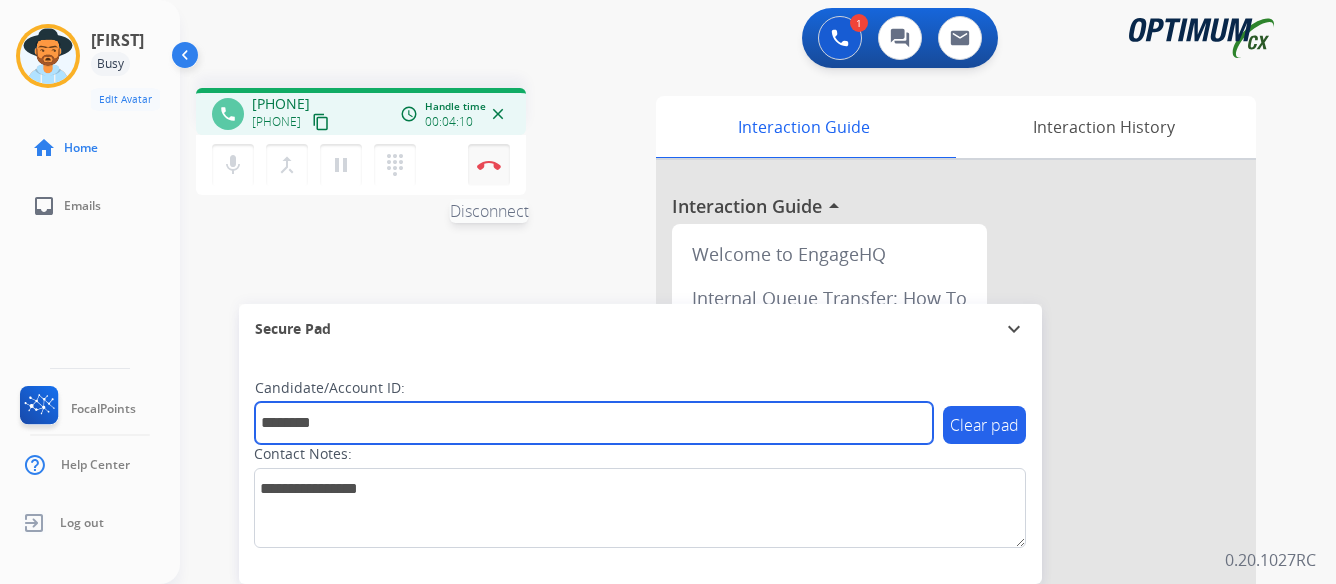 type on "*******" 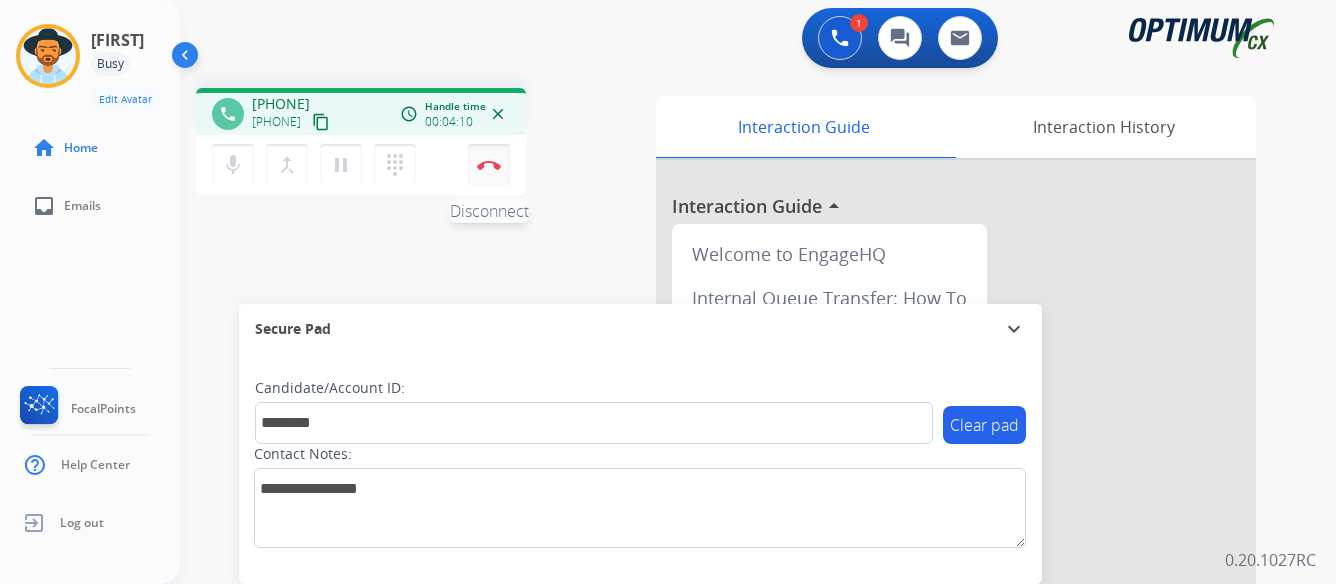 click at bounding box center [489, 165] 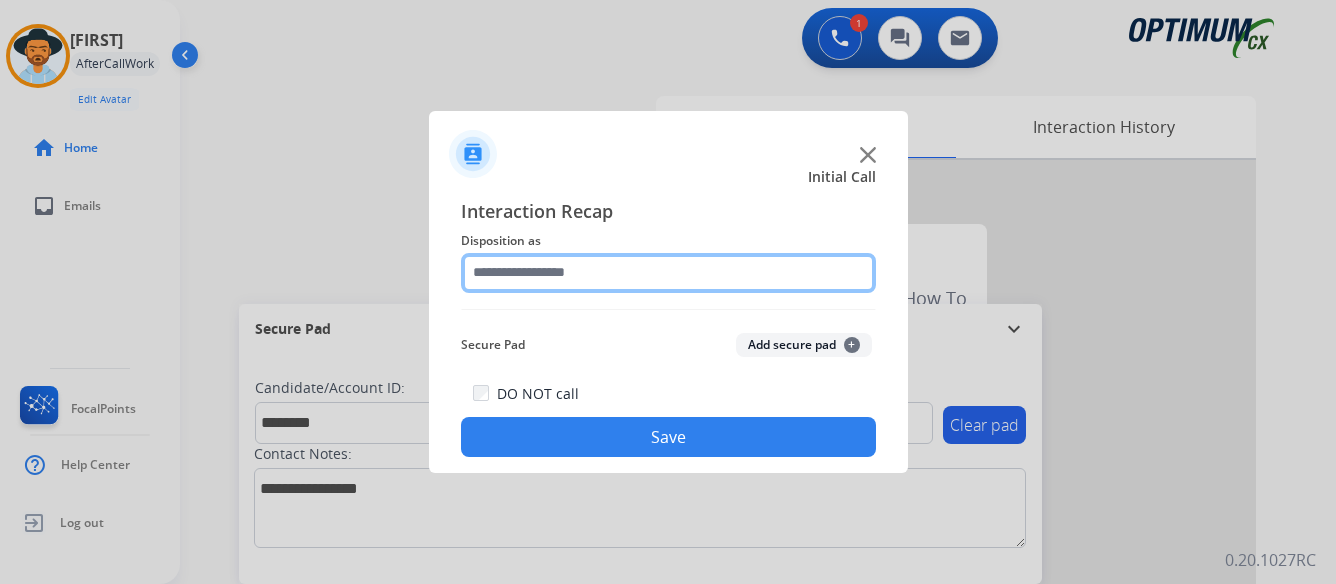 click 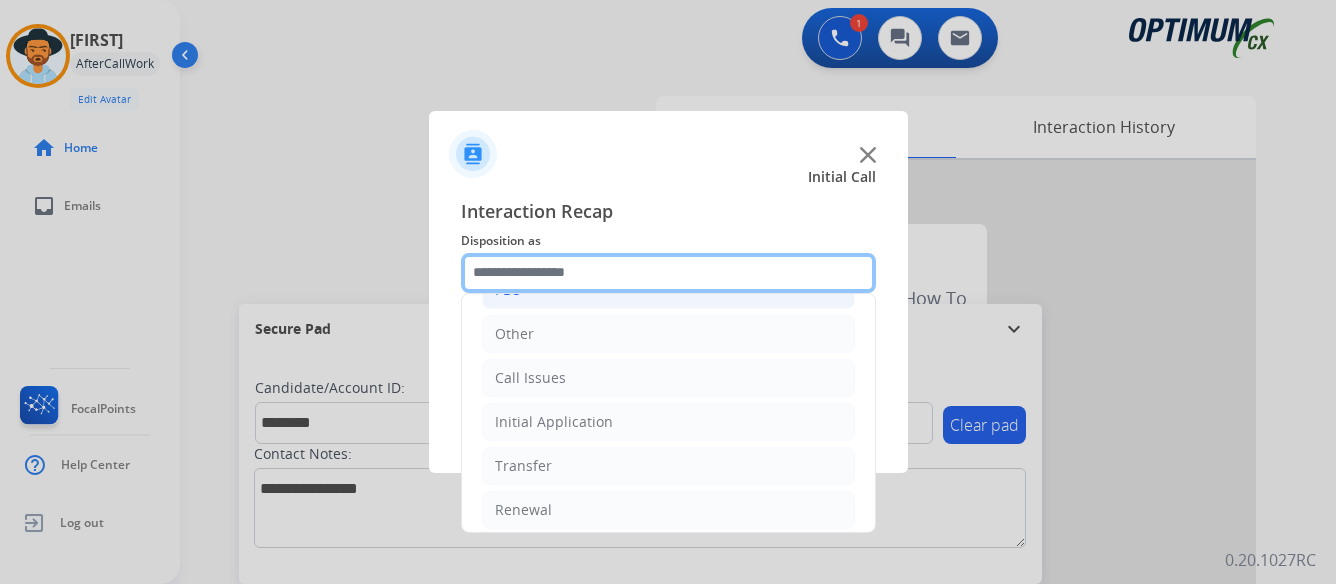 scroll, scrollTop: 136, scrollLeft: 0, axis: vertical 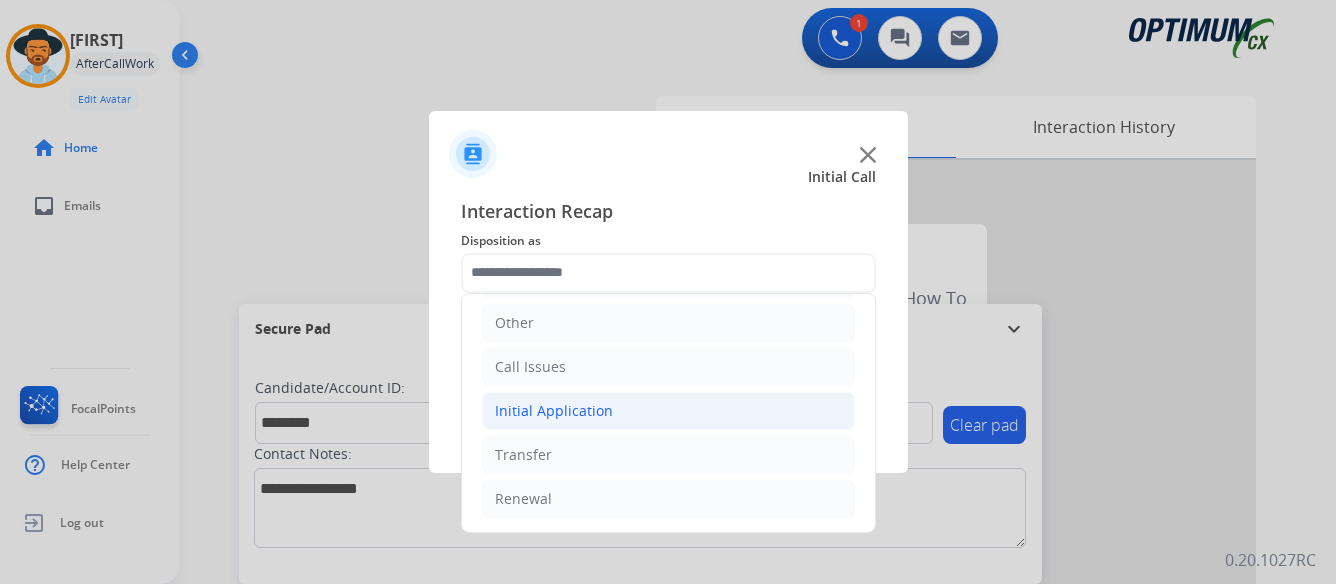 click on "Initial Application" 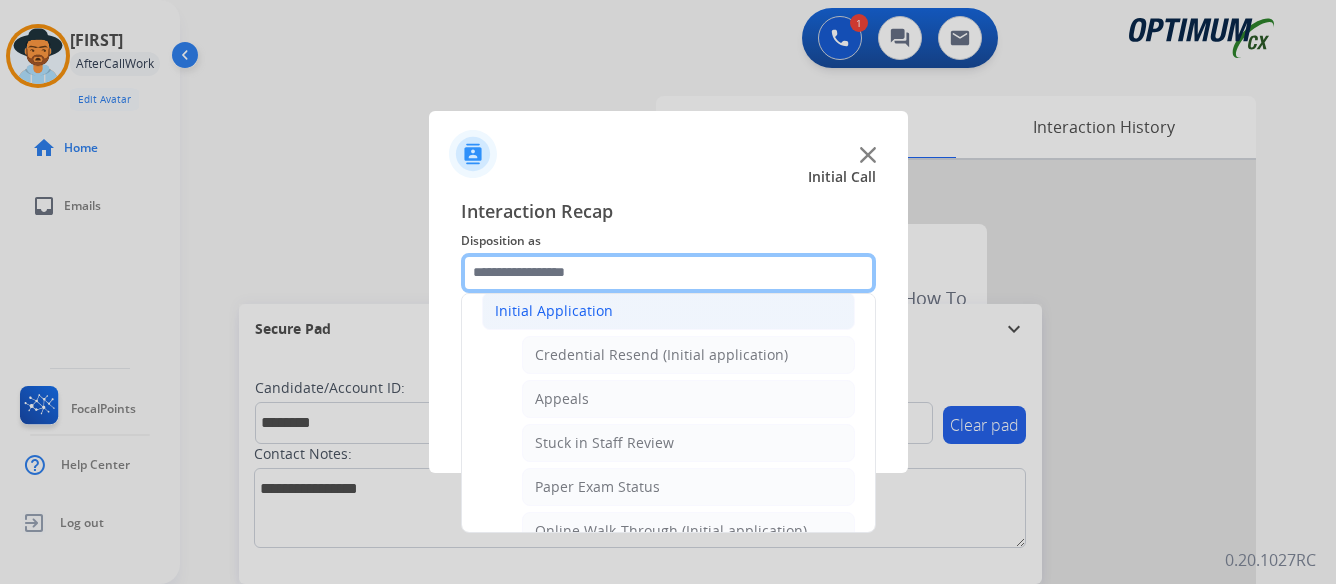 scroll, scrollTop: 336, scrollLeft: 0, axis: vertical 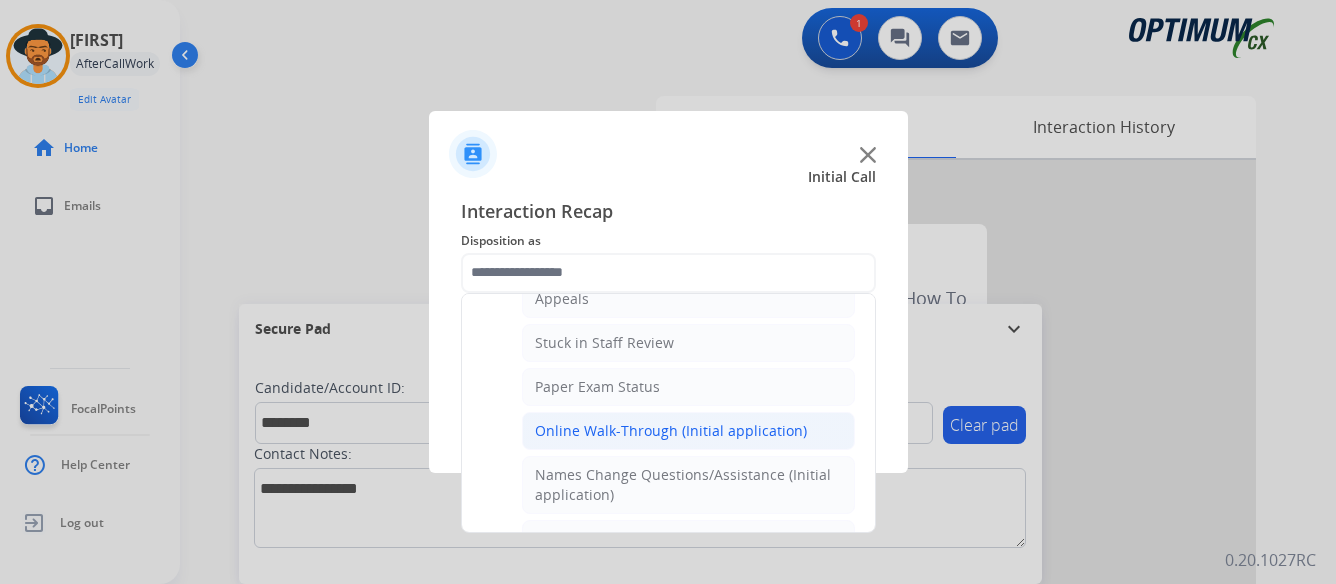 click on "Online Walk-Through (Initial application)" 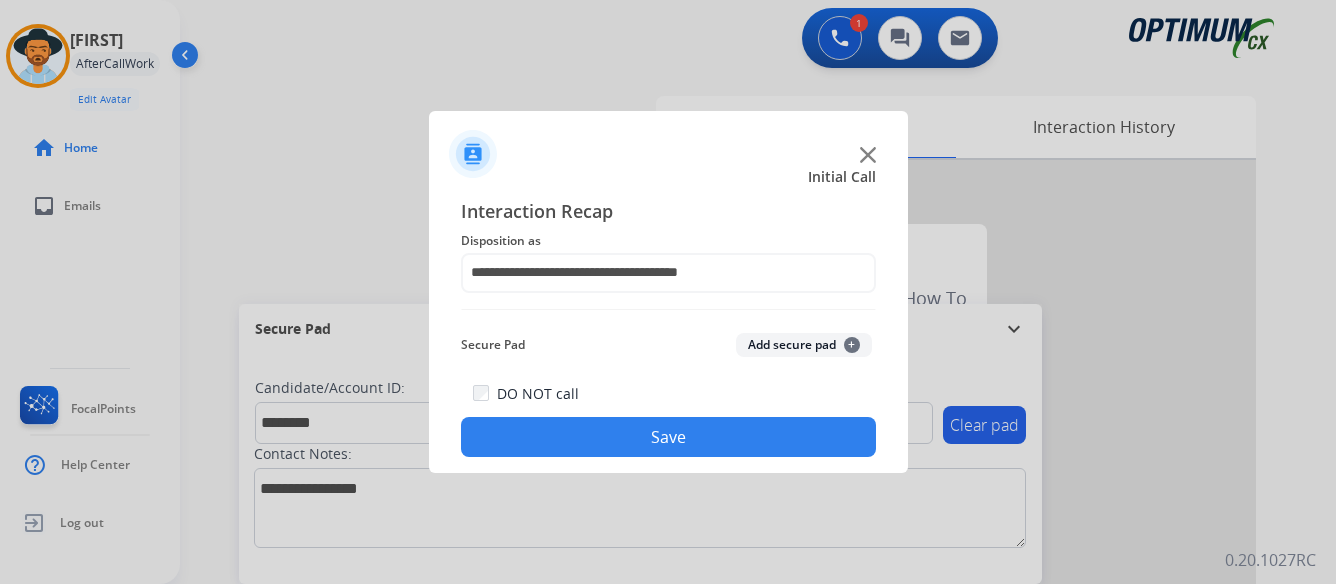 click on "Save" 